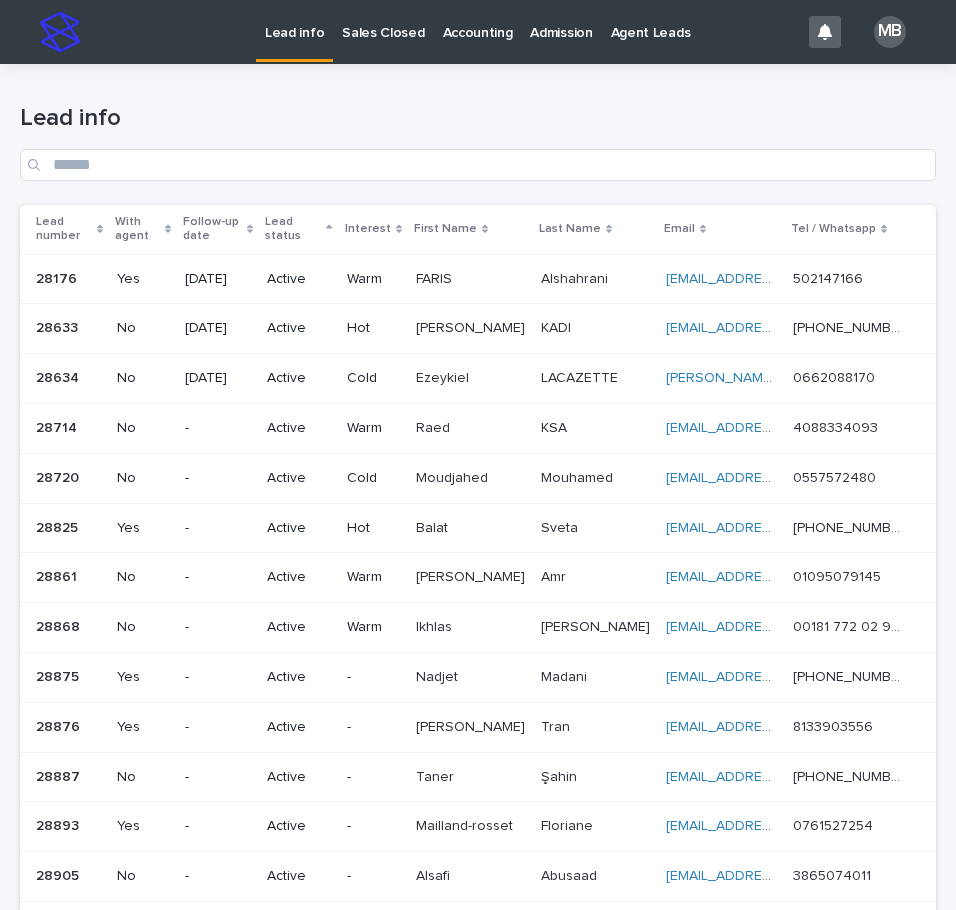 scroll, scrollTop: 0, scrollLeft: 0, axis: both 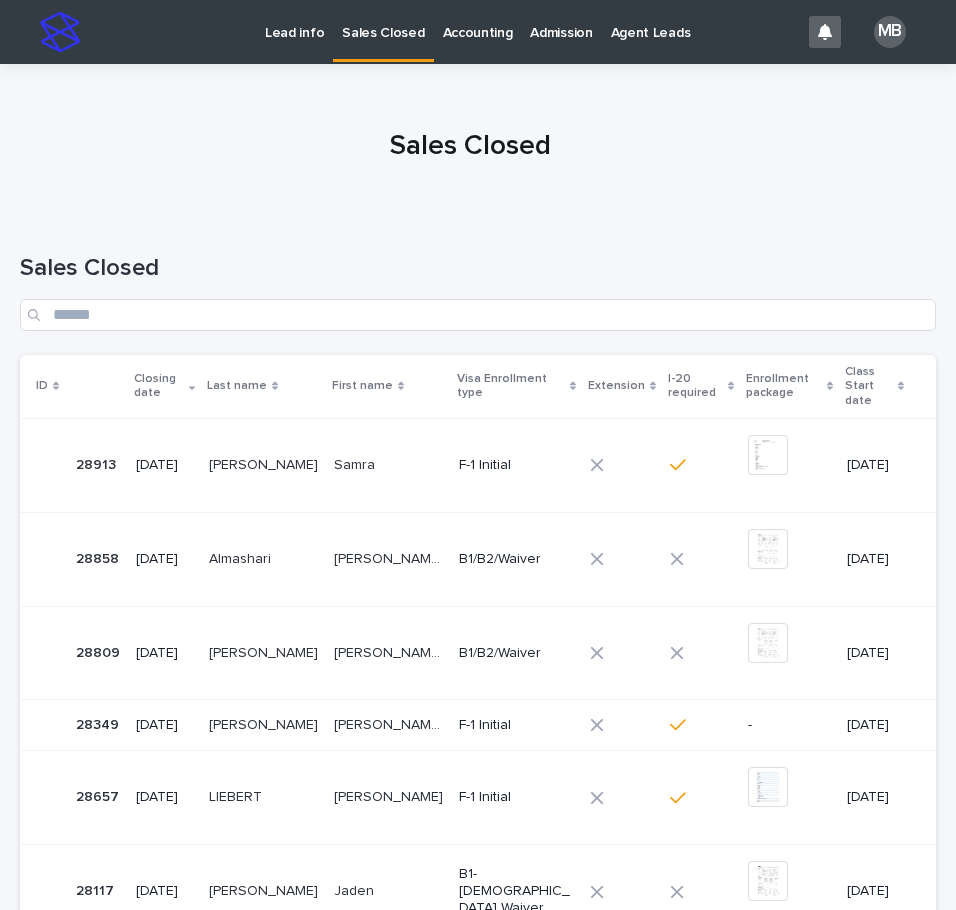click on "Lead info" at bounding box center (294, 21) 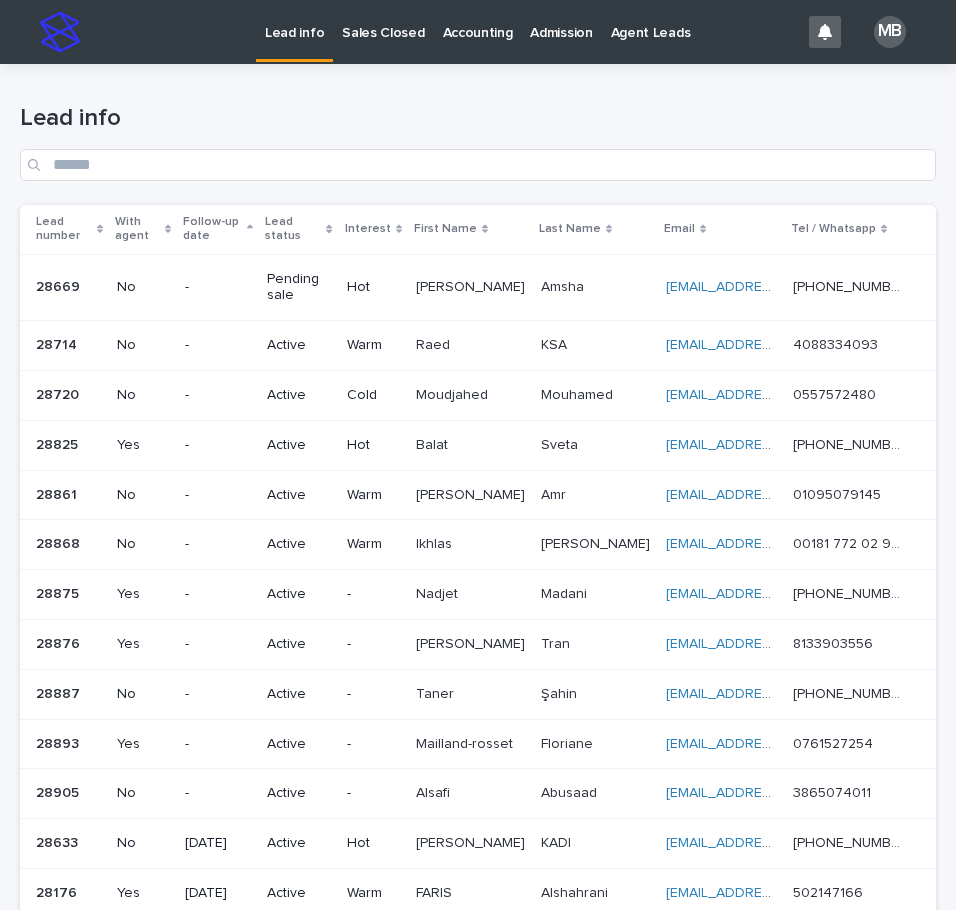 click on "Lead status" at bounding box center (299, 229) 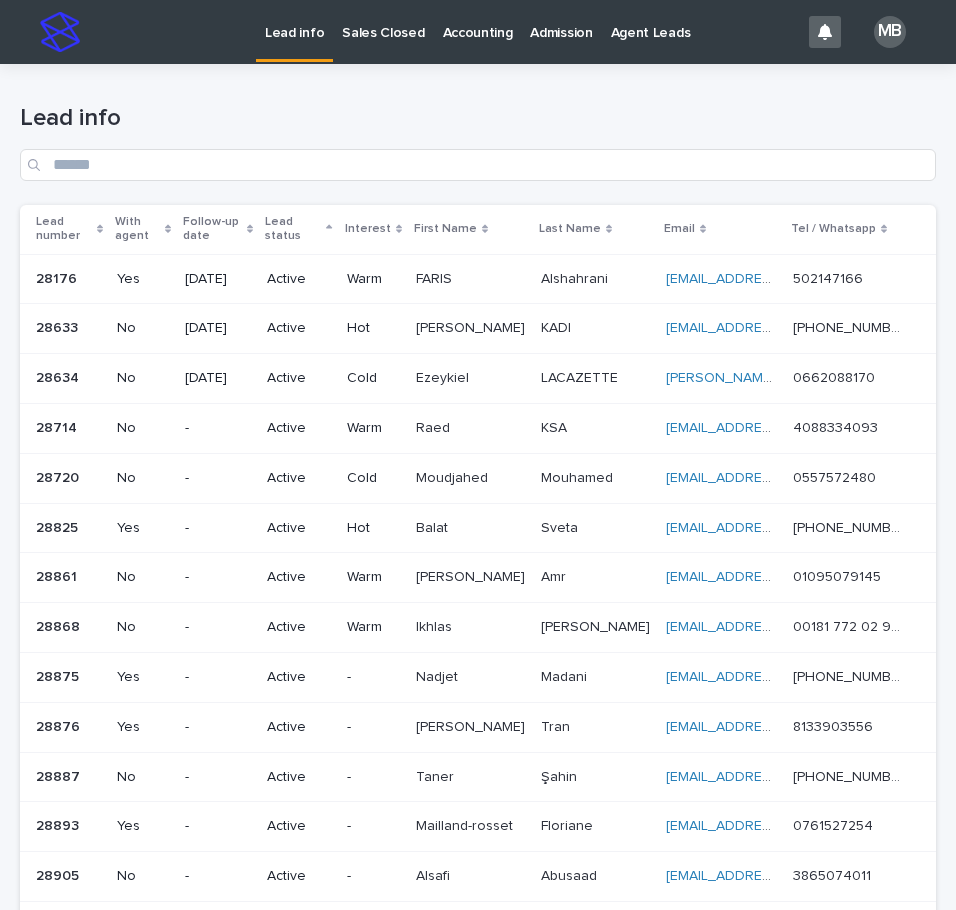 click on "Lead info" at bounding box center (478, 118) 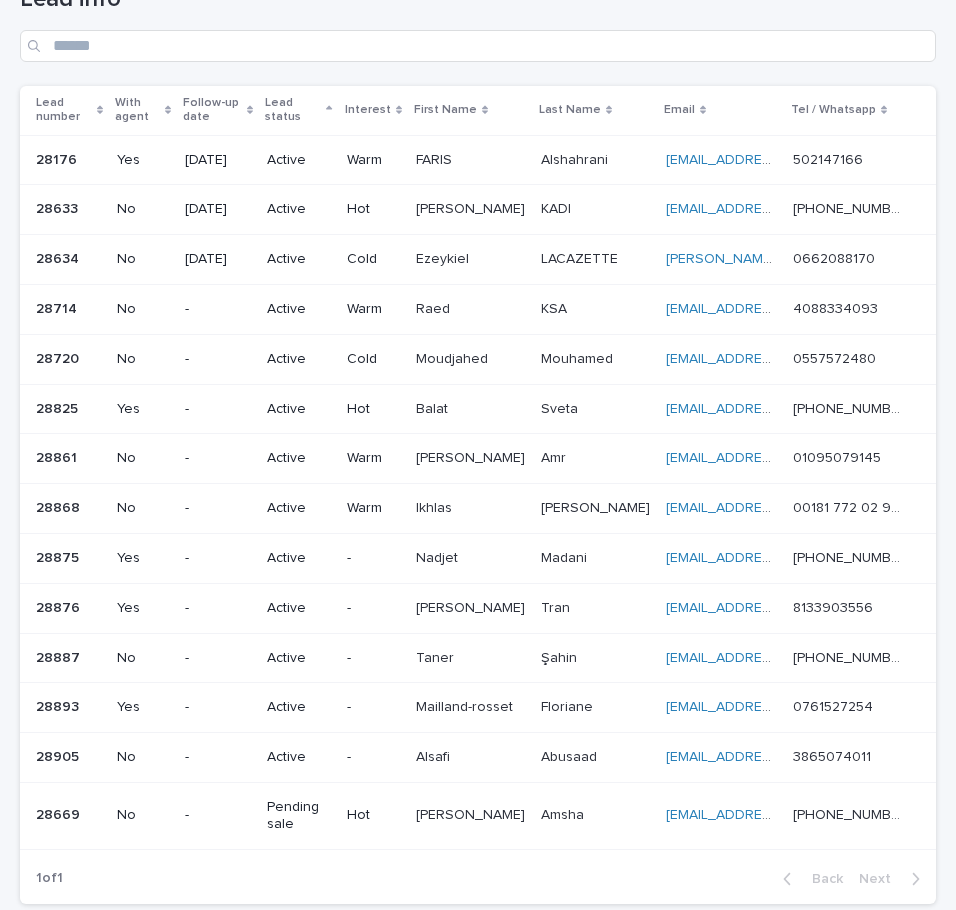 scroll, scrollTop: 141, scrollLeft: 0, axis: vertical 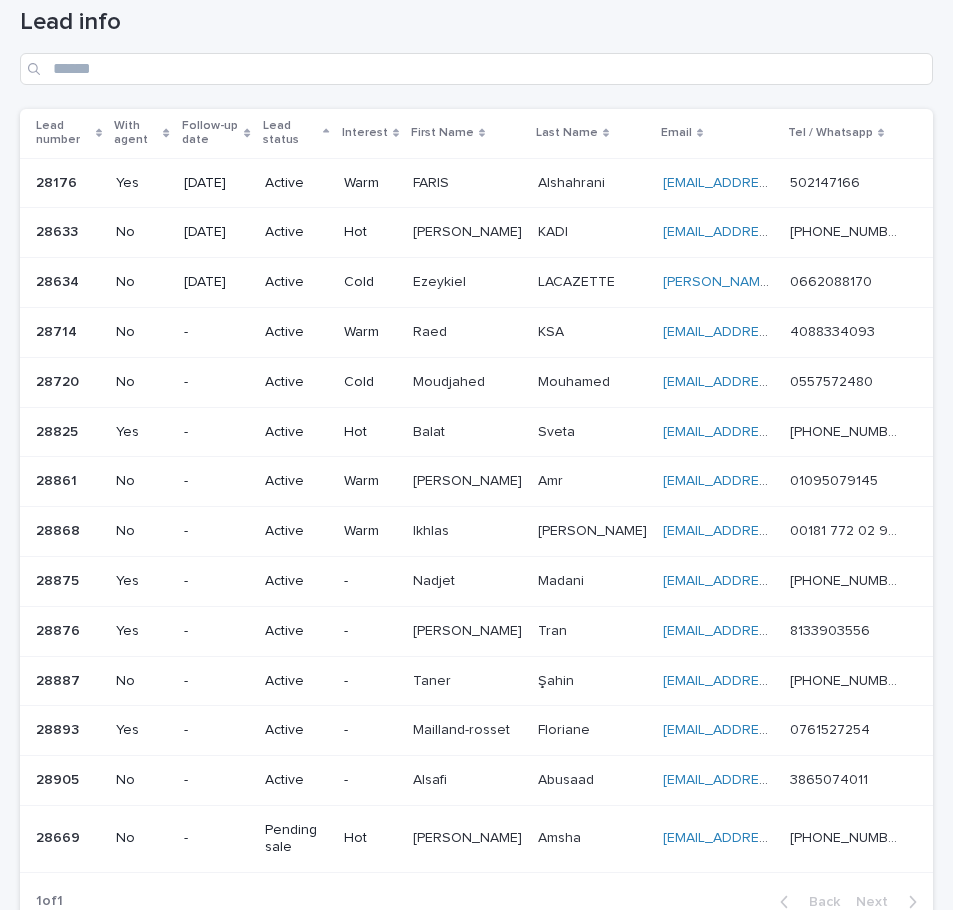 click on "Lead info" at bounding box center [476, 22] 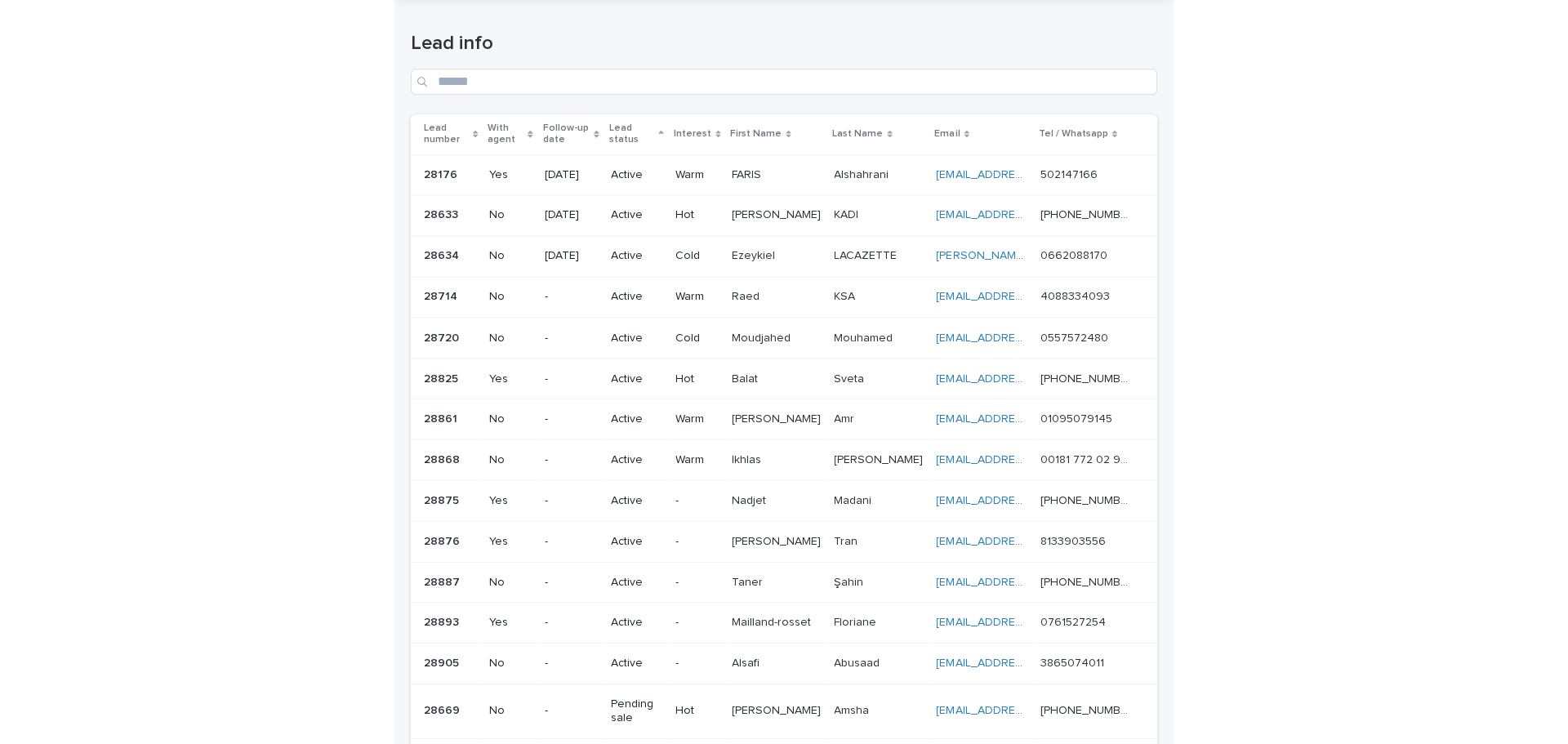 scroll, scrollTop: 82, scrollLeft: 0, axis: vertical 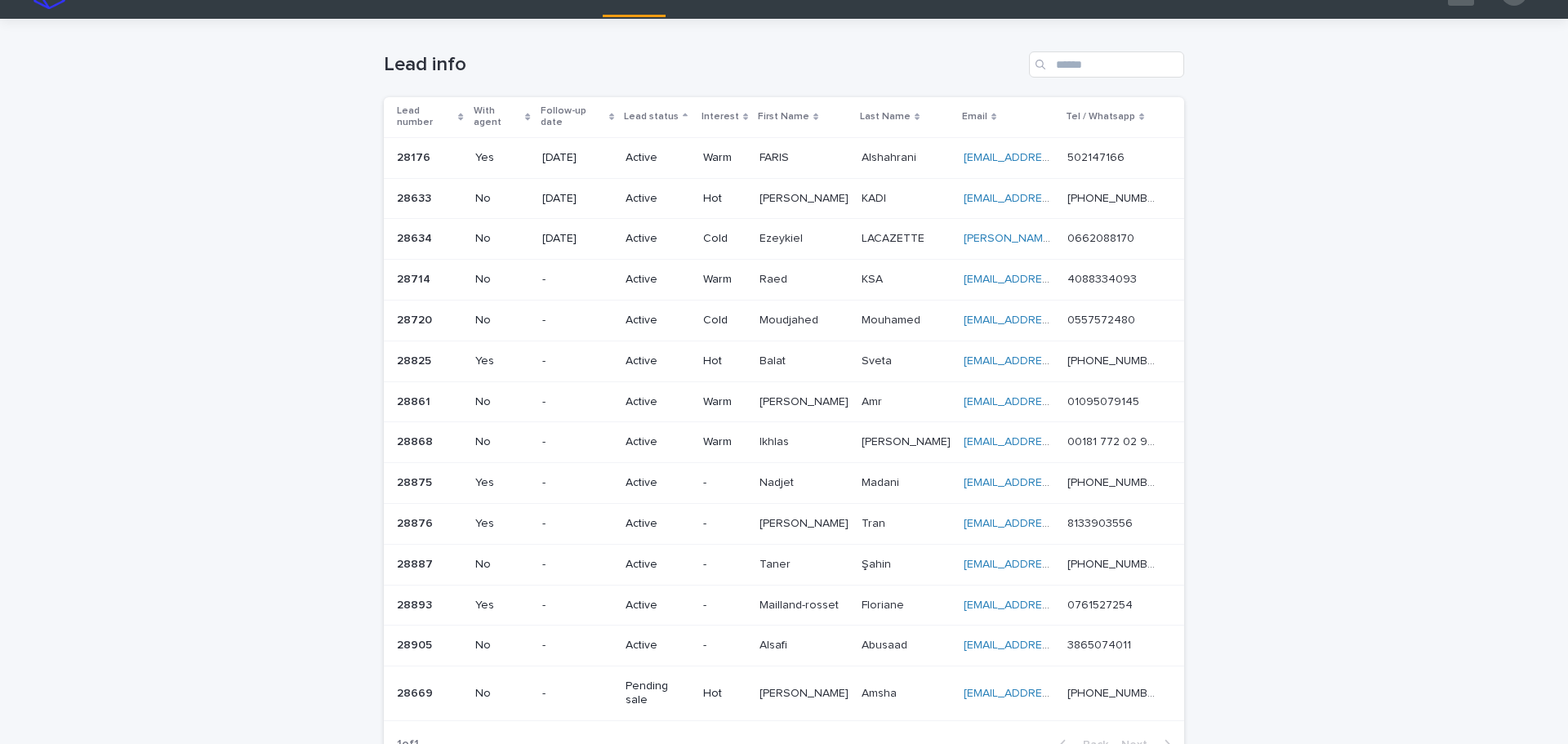 click on "Lead info" at bounding box center [784, 58] 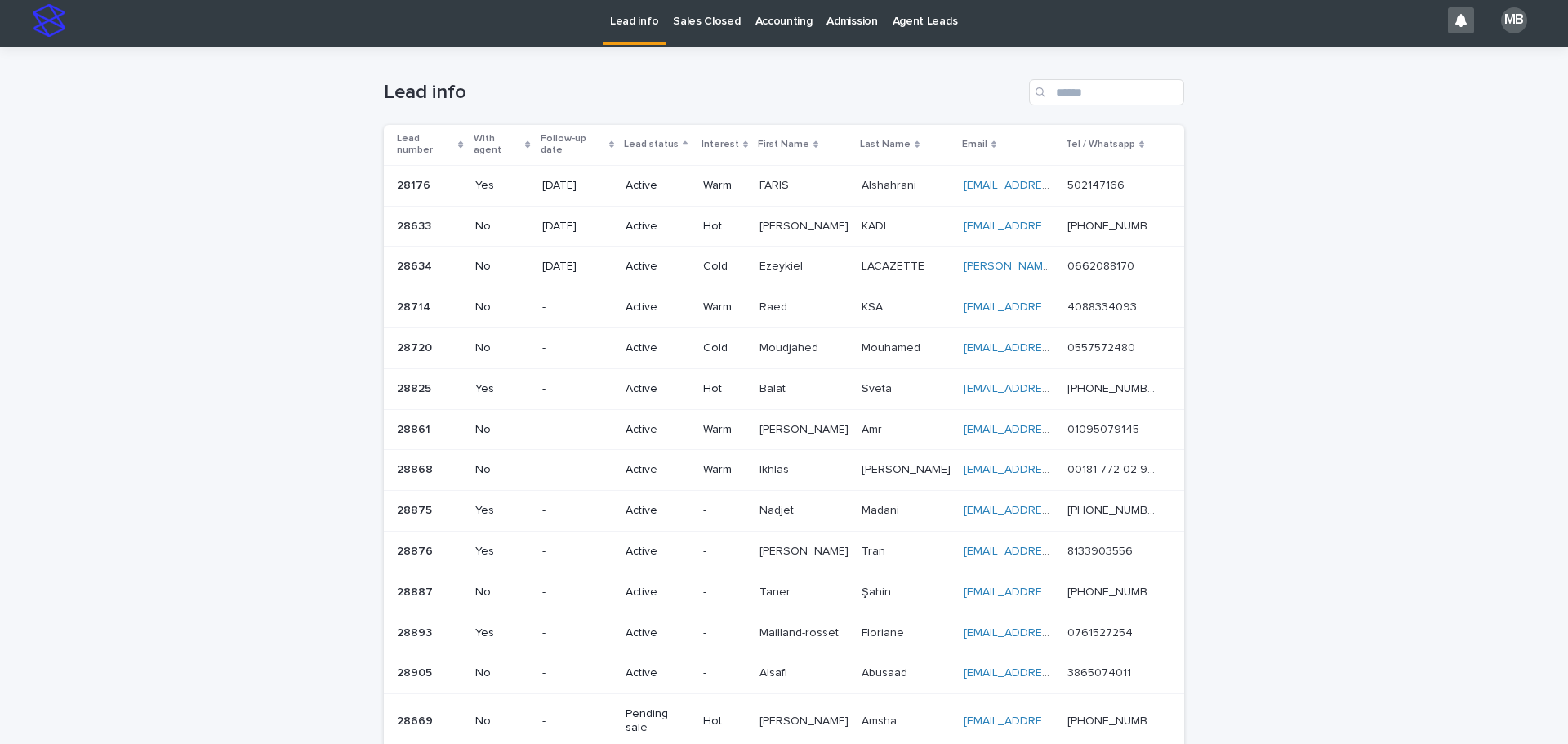 scroll, scrollTop: 0, scrollLeft: 0, axis: both 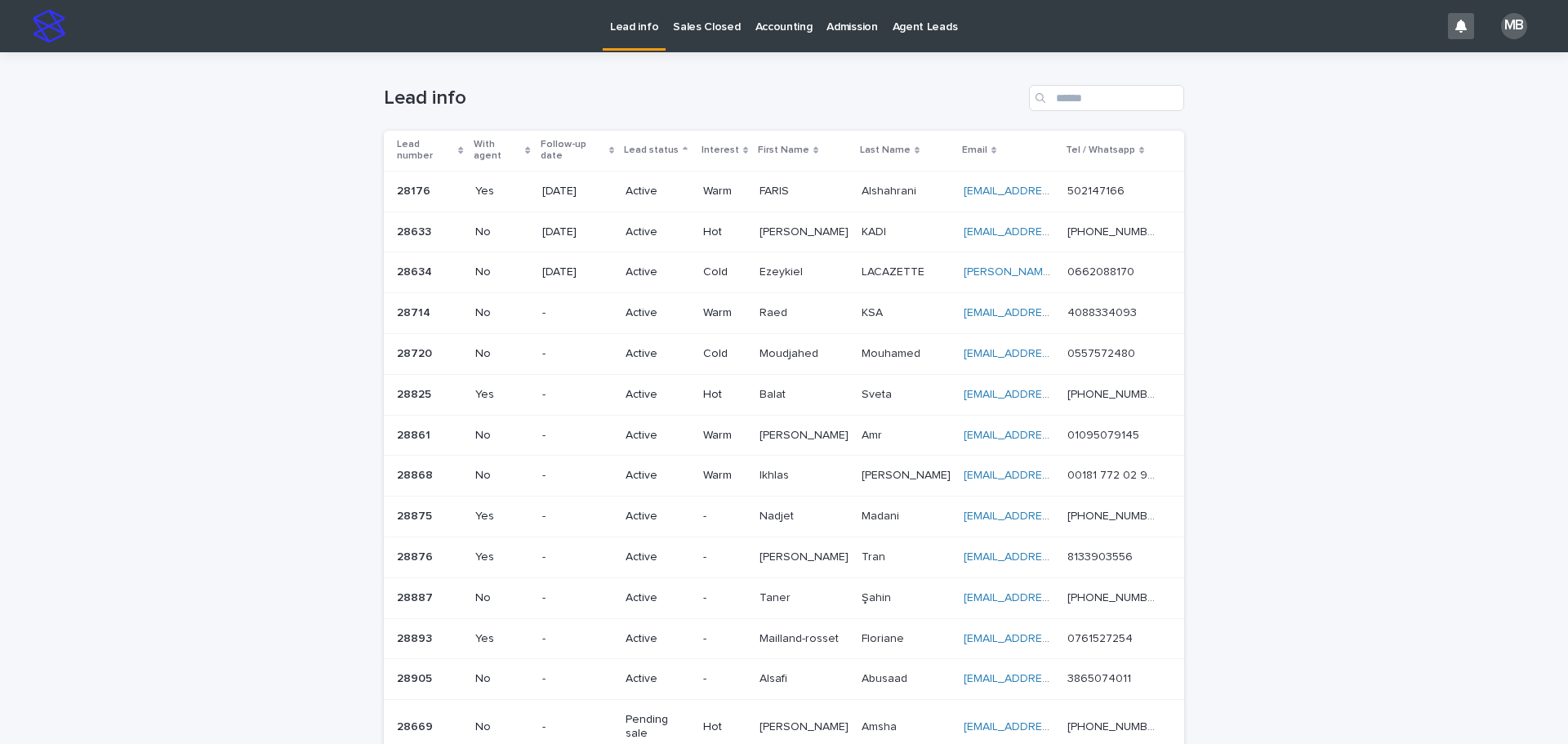click on "Sales Closed" at bounding box center [706, 25] 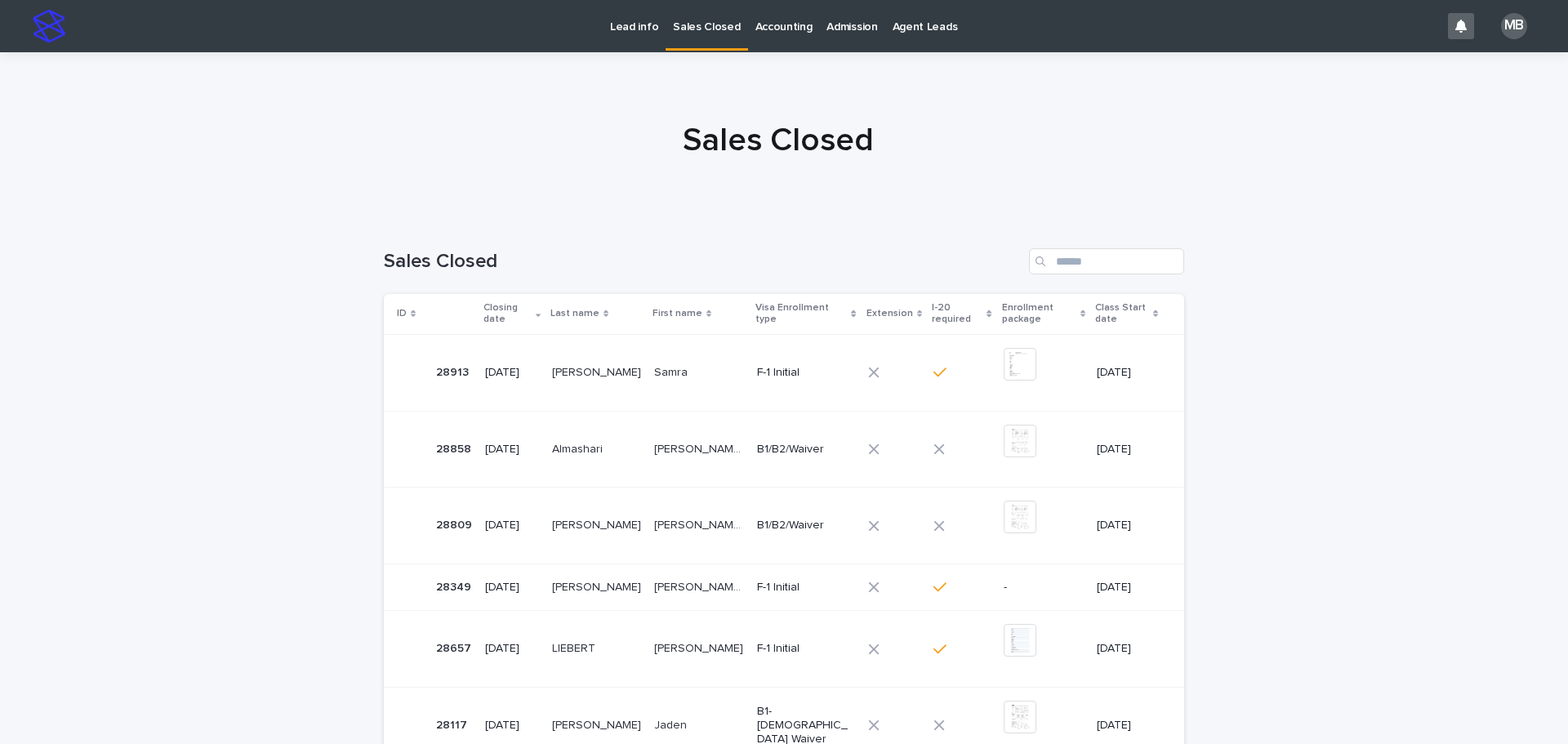 click on "Lead info" at bounding box center (634, 17) 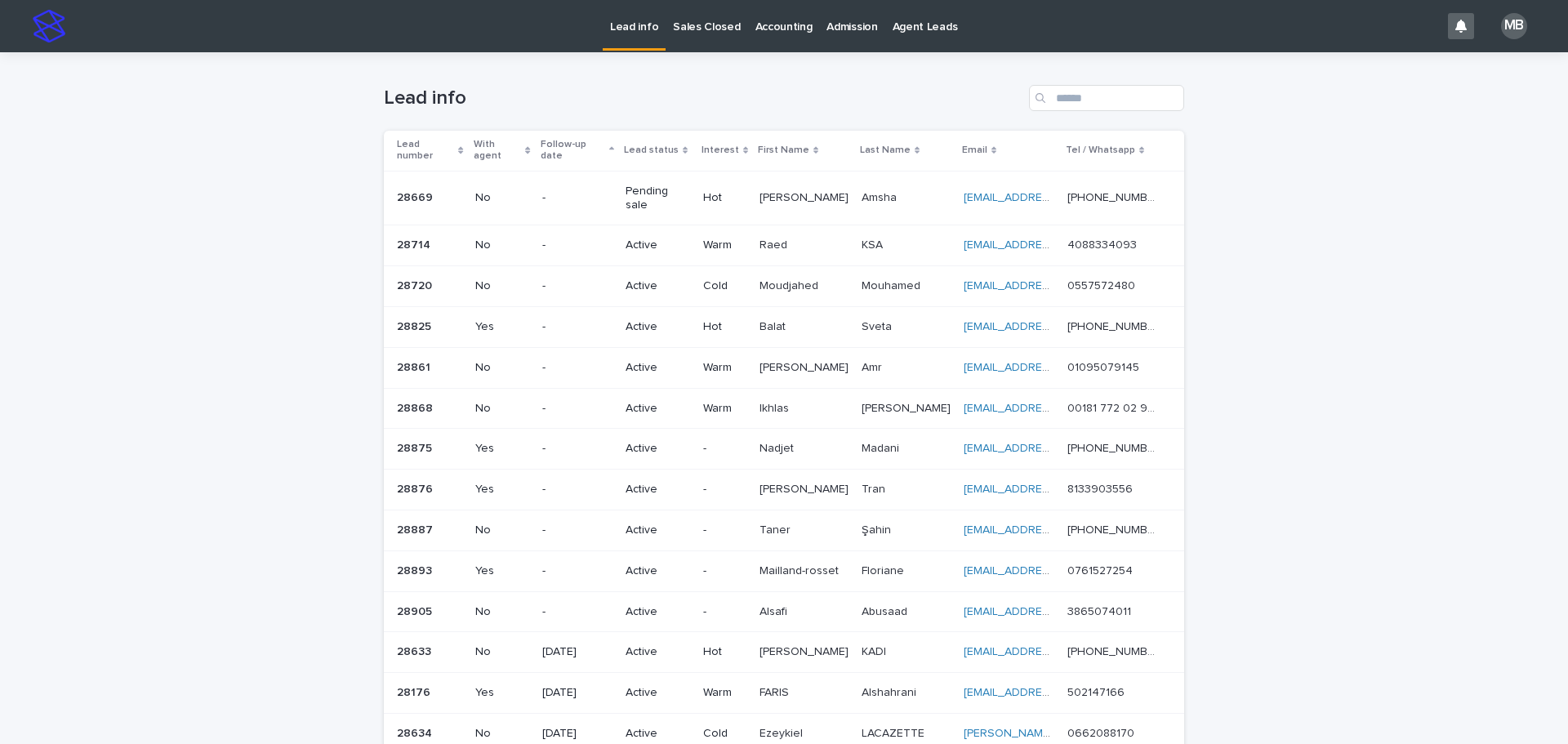 click on "Lead status" at bounding box center [657, 150] 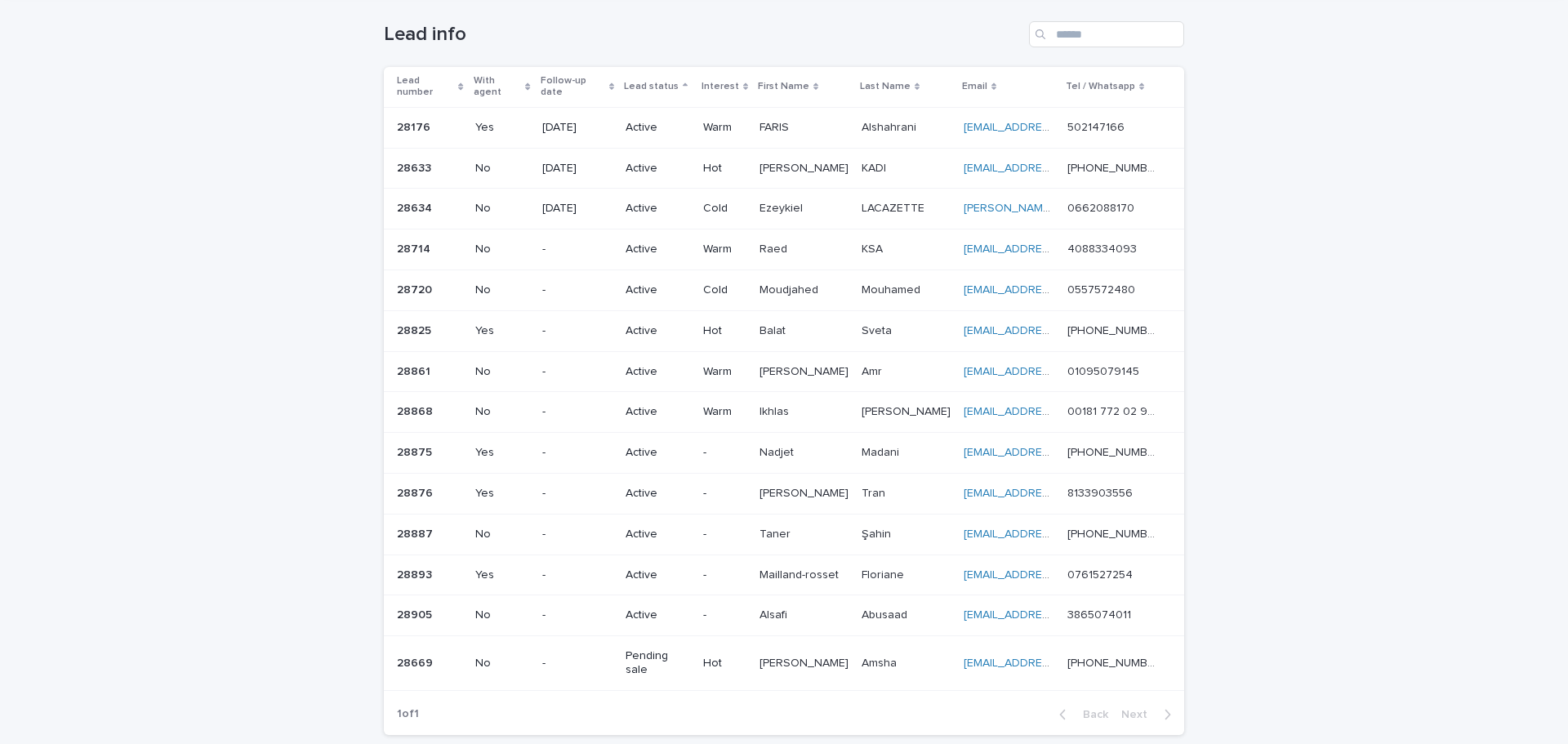 scroll, scrollTop: 74, scrollLeft: 0, axis: vertical 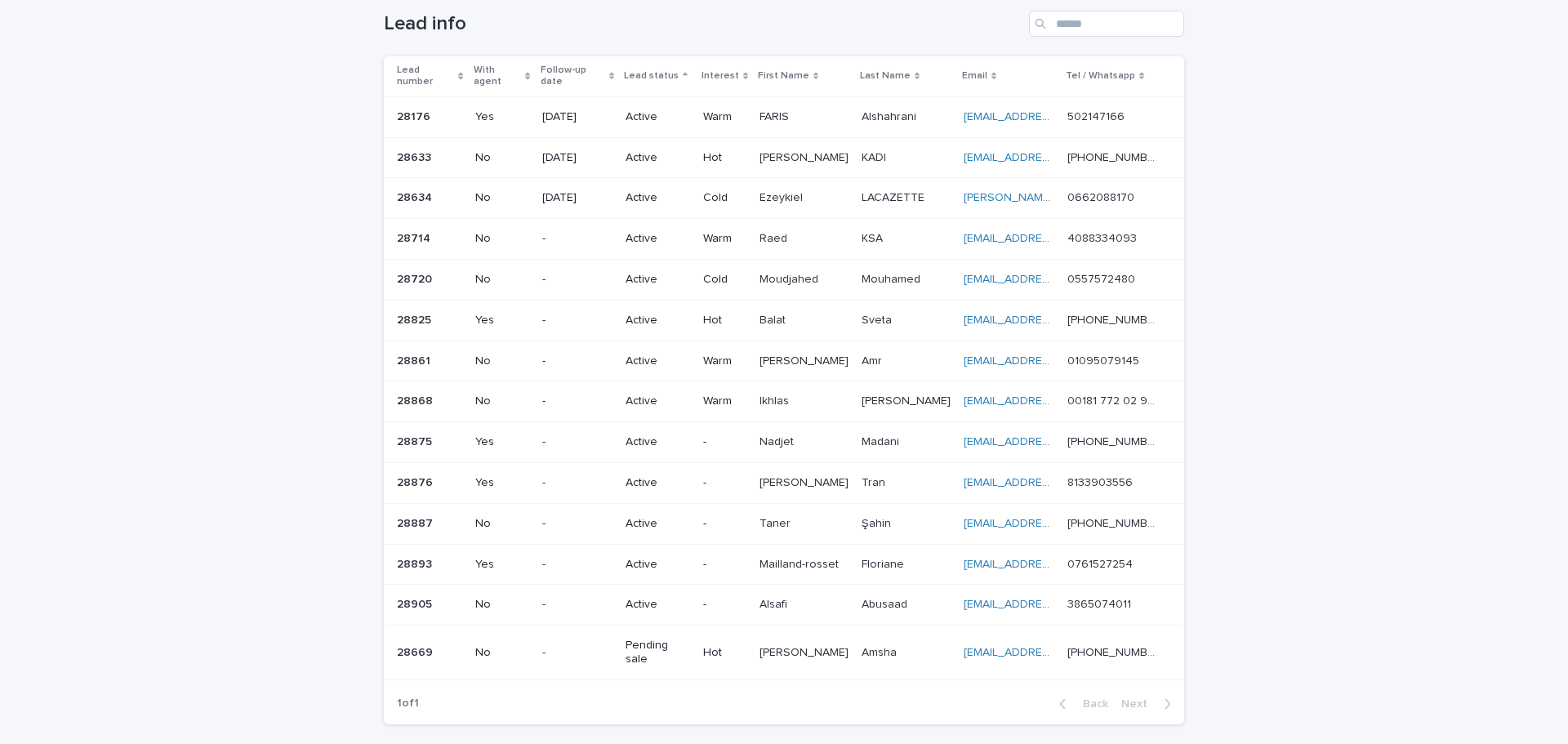 click on "Loading... Saving… Loading... Saving… Lead info Lead number With agent Follow-up date Lead status Interest First Name Last Name Email Tel / Whatsapp 28176 28176   Yes [DATE] Active Warm [PERSON_NAME]   [PERSON_NAME]   [EMAIL_ADDRESS][DOMAIN_NAME] [EMAIL_ADDRESS][DOMAIN_NAME]   502147166 502147166   28633 28633   No [DATE] Active Hot [PERSON_NAME] [PERSON_NAME] KADI   [EMAIL_ADDRESS][DOMAIN_NAME] [EMAIL_ADDRESS][DOMAIN_NAME]   [PHONE_NUMBER] [PHONE_NUMBER]   28634 28634   No [DATE] Active Cold Ezeykiel Ezeykiel   LACAZETTE LACAZETTE   [EMAIL_ADDRESS][DOMAIN_NAME] [DOMAIN_NAME][EMAIL_ADDRESS][DOMAIN_NAME]   0662088170 0662088170   28714 28714   No - Active Warm Raed Raed   KSA KSA   [EMAIL_ADDRESS][DOMAIN_NAME] [EMAIL_ADDRESS][DOMAIN_NAME]   4088334093 4088334093   28720 28720   No - Active Cold [PERSON_NAME]   [PERSON_NAME]   [EMAIL_ADDRESS][DOMAIN_NAME] [EMAIL_ADDRESS][DOMAIN_NAME]   0557572480 0557572480   28825 28825   Yes - Active Hot Balat Balat   Sveta Sveta   [EMAIL_ADDRESS][DOMAIN_NAME] [EMAIL_ADDRESS][DOMAIN_NAME]" at bounding box center [784, 399] 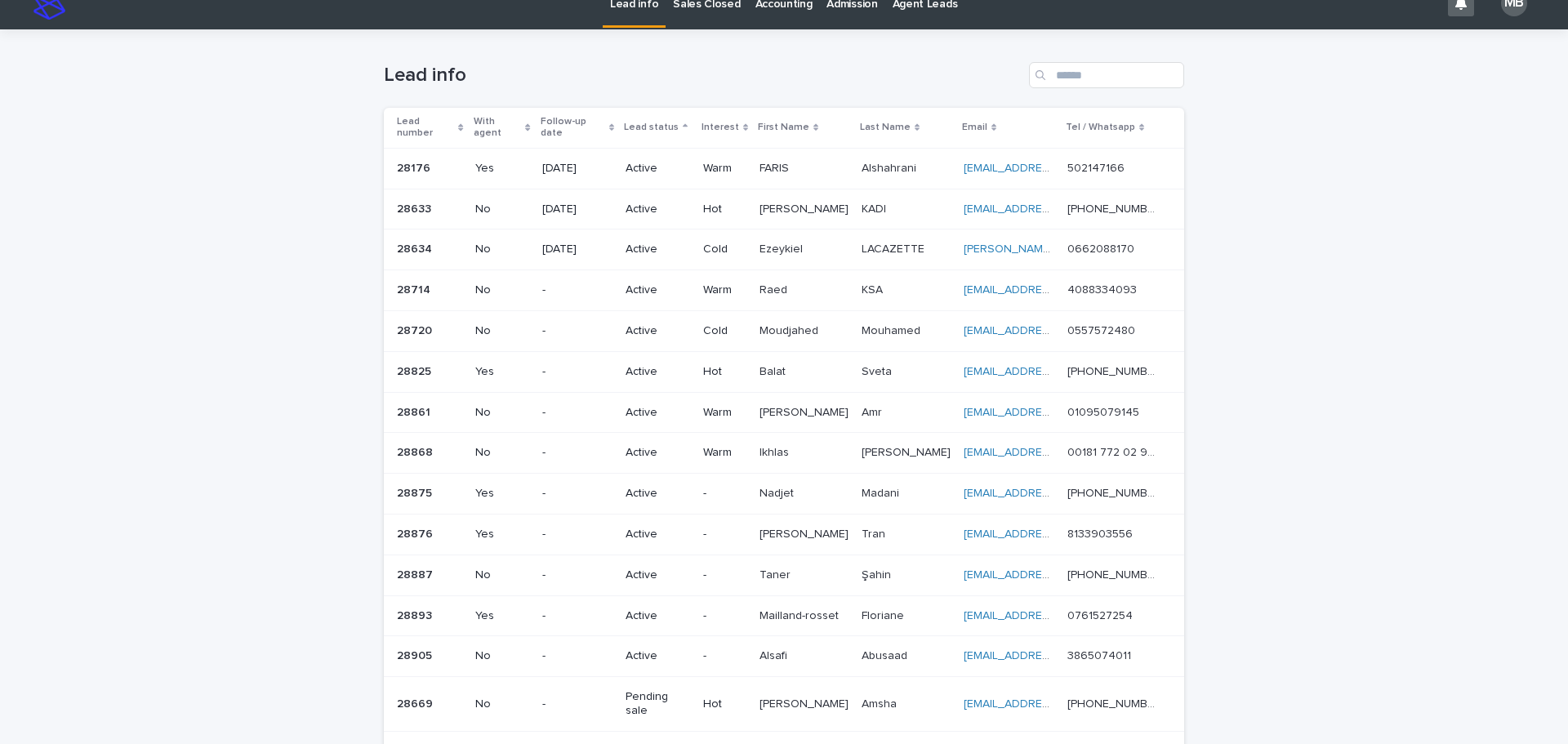 scroll, scrollTop: 0, scrollLeft: 0, axis: both 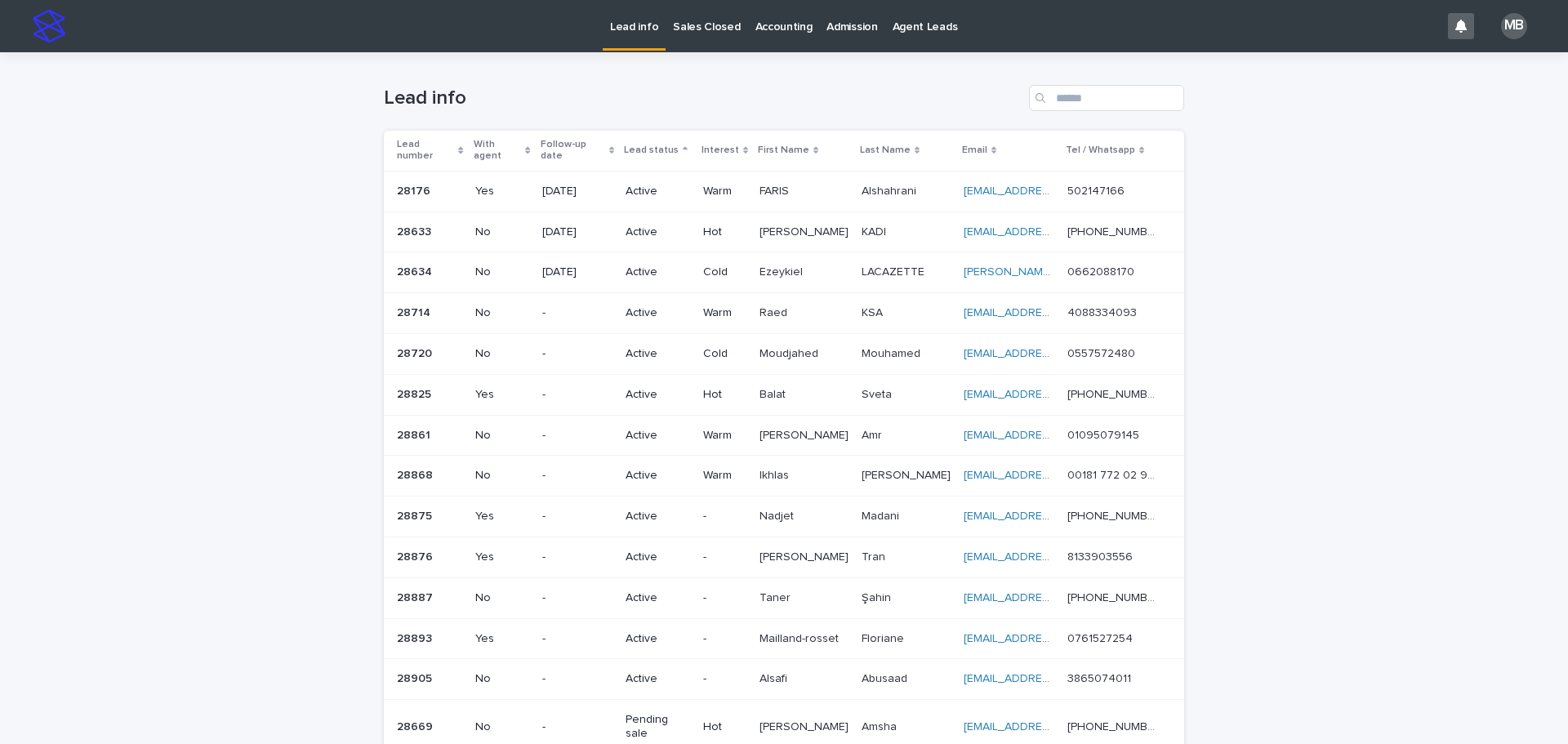 click on "Sales Closed" at bounding box center (706, 17) 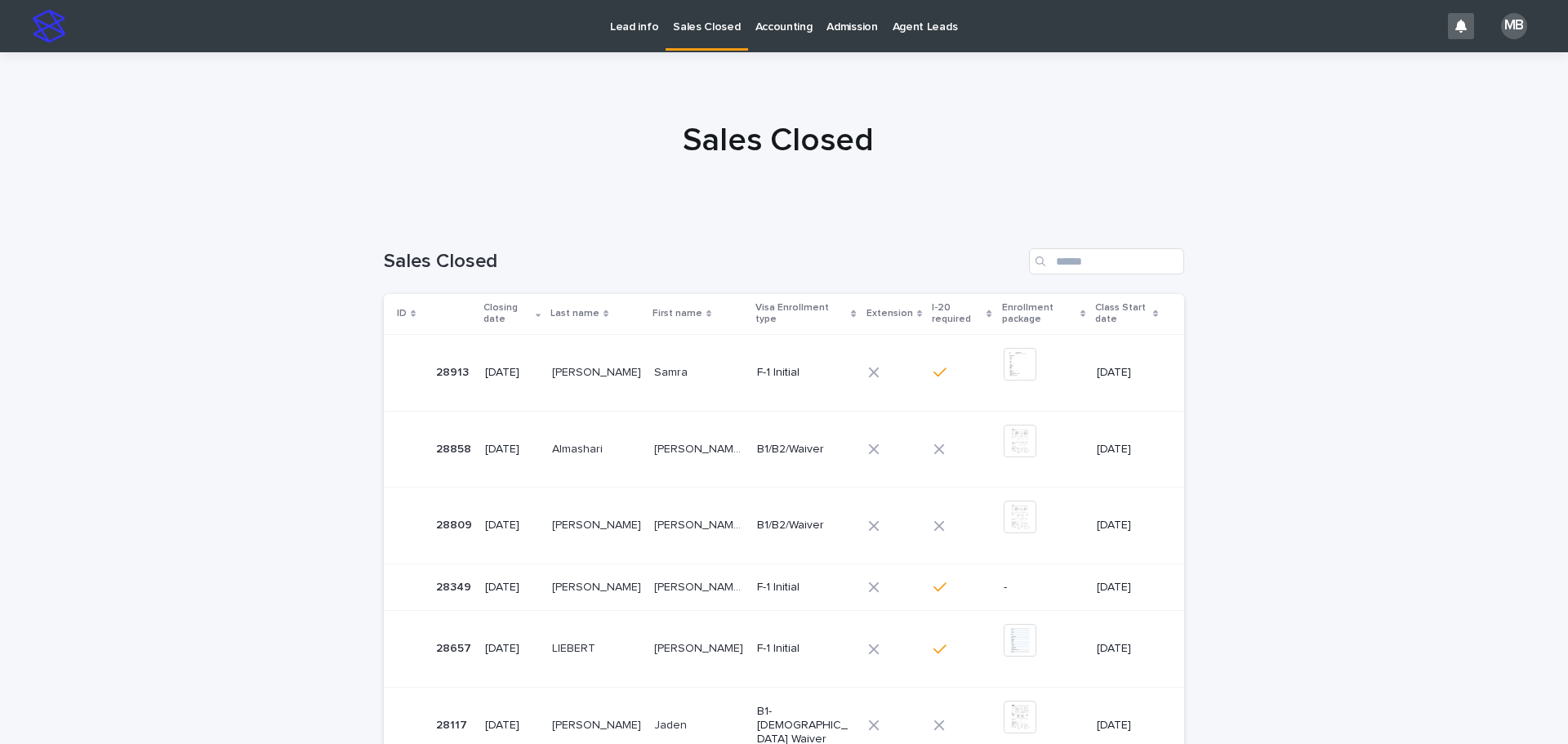 click on "Lead info" at bounding box center [634, 17] 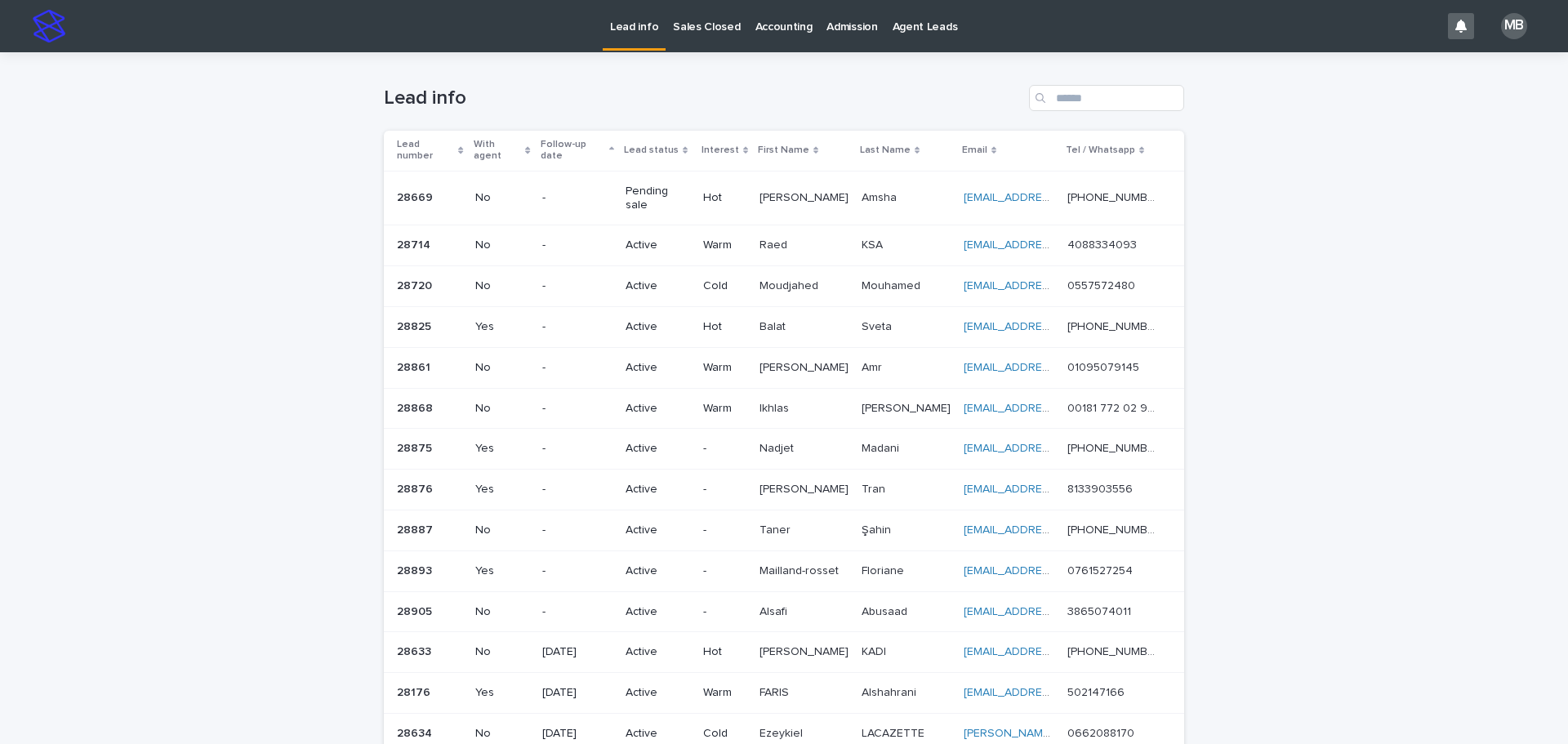 click on "Lead status" at bounding box center (657, 150) 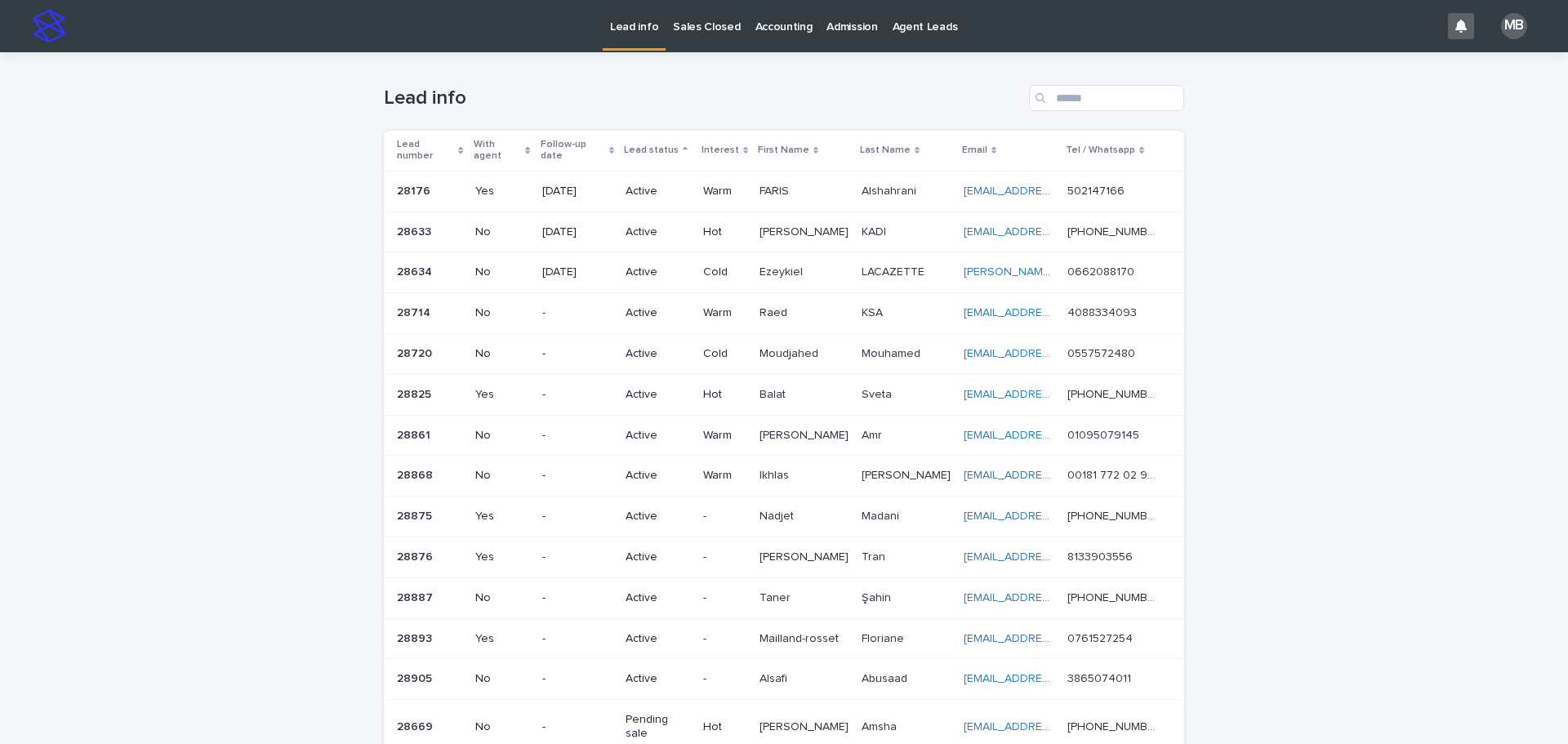click on "Loading... Saving… Loading... Saving… Lead info Lead number With agent Follow-up date Lead status Interest First Name Last Name Email Tel / Whatsapp 28176 28176   Yes [DATE] Active Warm [PERSON_NAME]   [PERSON_NAME]   [EMAIL_ADDRESS][DOMAIN_NAME] [EMAIL_ADDRESS][DOMAIN_NAME]   502147166 502147166   28633 28633   No [DATE] Active Hot [PERSON_NAME] [PERSON_NAME] KADI   [EMAIL_ADDRESS][DOMAIN_NAME] [EMAIL_ADDRESS][DOMAIN_NAME]   [PHONE_NUMBER] [PHONE_NUMBER]   28634 28634   No [DATE] Active Cold Ezeykiel Ezeykiel   LACAZETTE LACAZETTE   [EMAIL_ADDRESS][DOMAIN_NAME] [DOMAIN_NAME][EMAIL_ADDRESS][DOMAIN_NAME]   0662088170 0662088170   28714 28714   No - Active Warm Raed Raed   KSA KSA   [EMAIL_ADDRESS][DOMAIN_NAME] [EMAIL_ADDRESS][DOMAIN_NAME]   4088334093 4088334093   28720 28720   No - Active Cold [PERSON_NAME]   [PERSON_NAME]   [EMAIL_ADDRESS][DOMAIN_NAME] [EMAIL_ADDRESS][DOMAIN_NAME]   0557572480 0557572480   28825 28825   Yes - Active Hot Balat Balat   Sveta Sveta   [EMAIL_ADDRESS][DOMAIN_NAME] [EMAIL_ADDRESS][DOMAIN_NAME]" at bounding box center (784, 473) 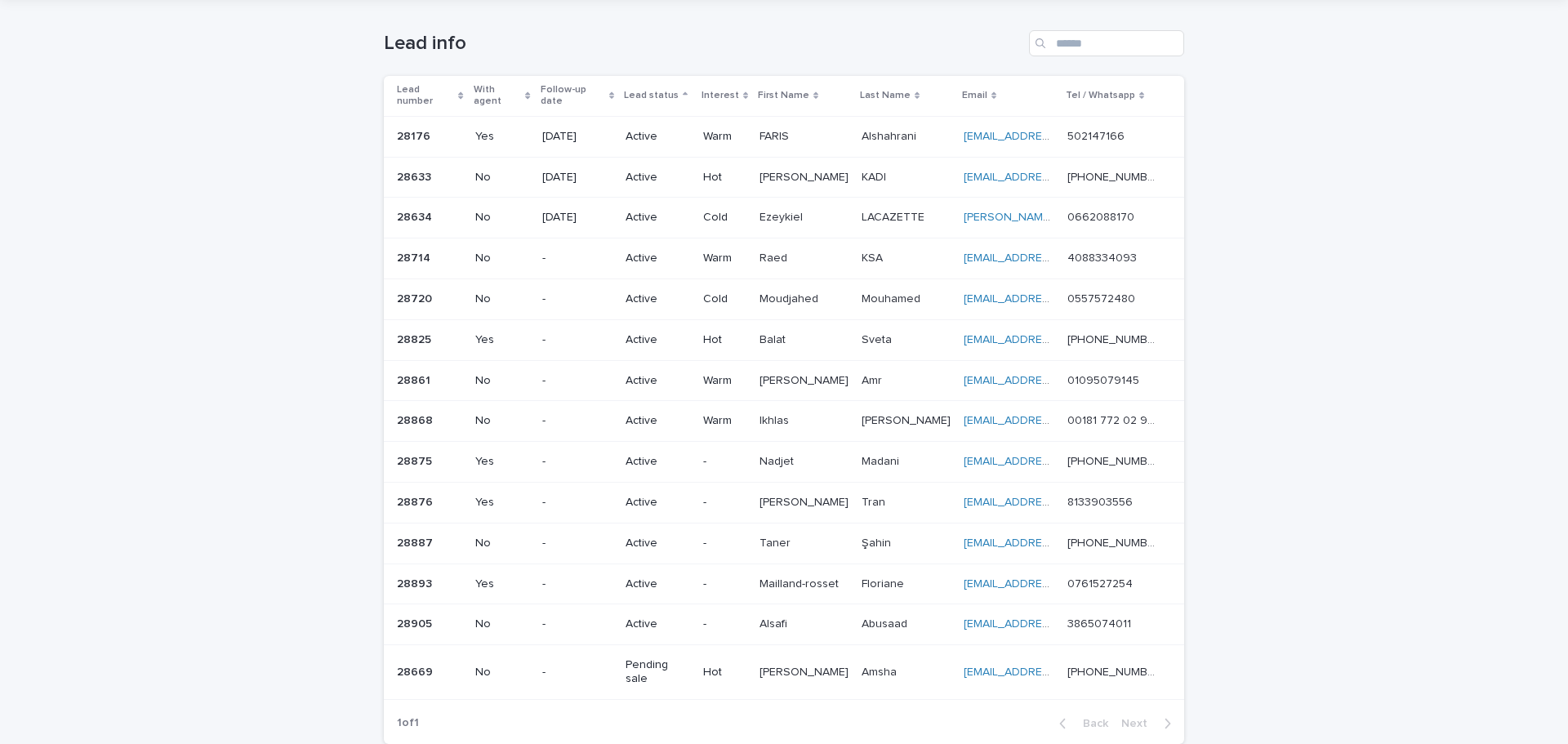 scroll, scrollTop: 82, scrollLeft: 0, axis: vertical 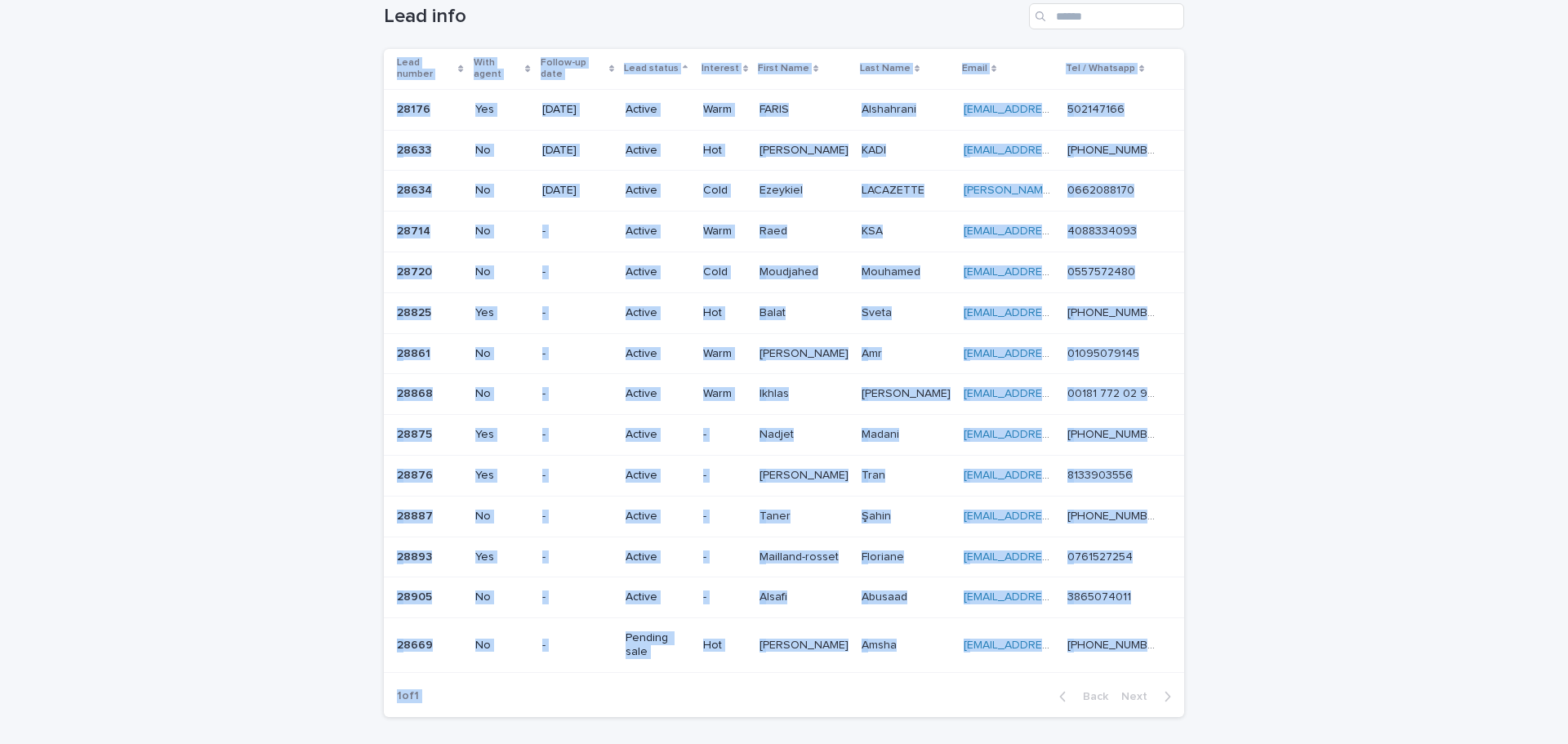 drag, startPoint x: 1176, startPoint y: 633, endPoint x: 198, endPoint y: 354, distance: 1017.0177 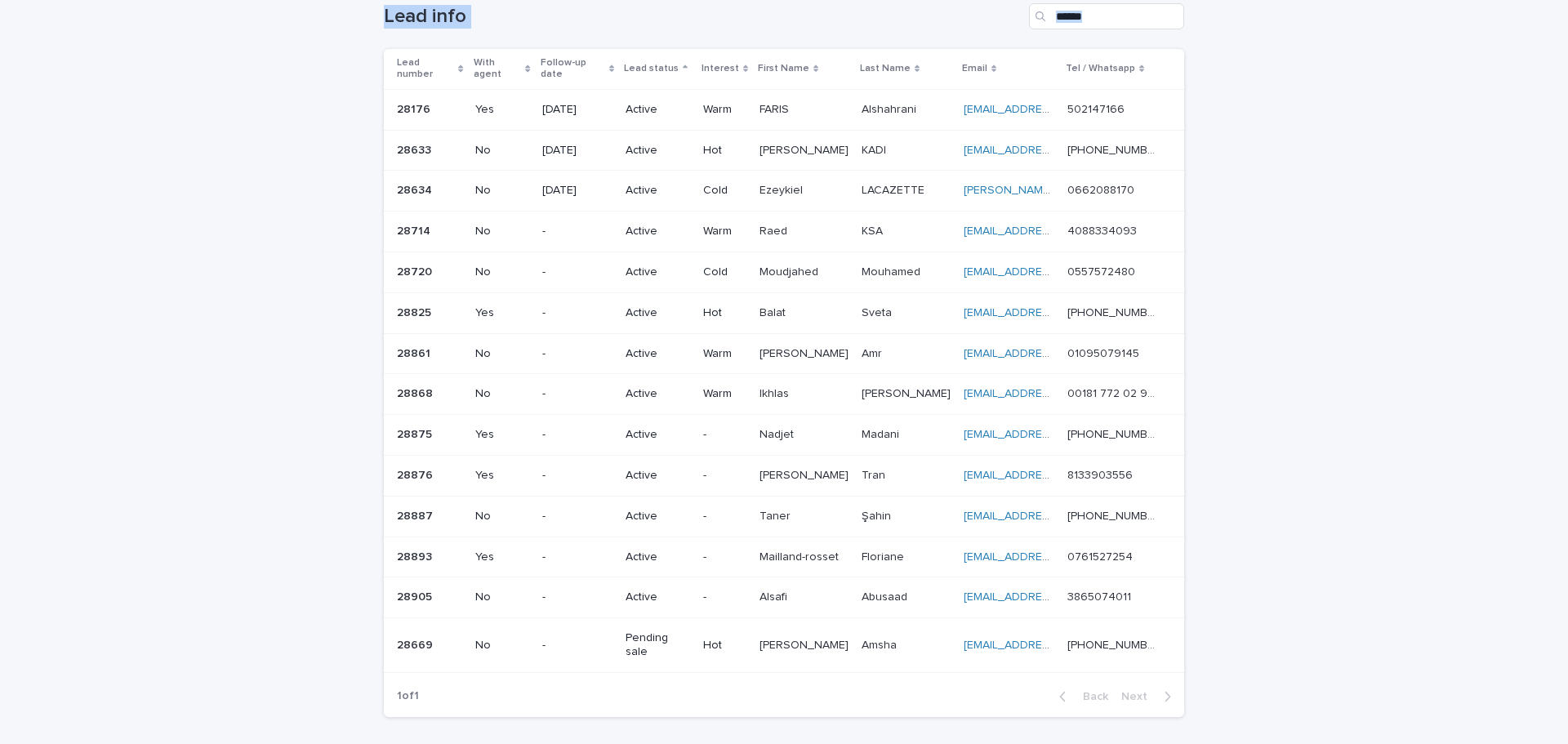 drag, startPoint x: 346, startPoint y: 9, endPoint x: 1298, endPoint y: 441, distance: 1045.432 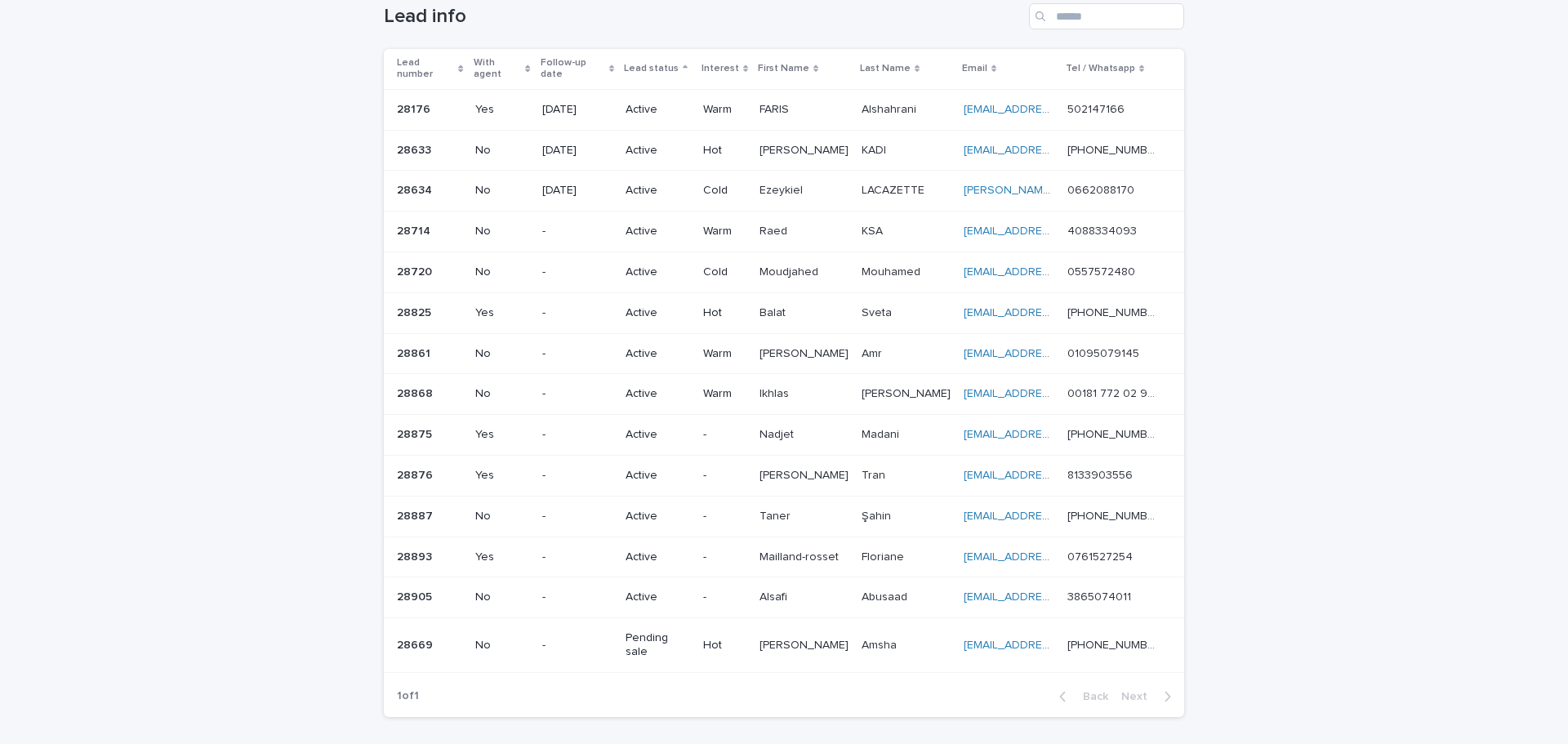 drag, startPoint x: 1212, startPoint y: 586, endPoint x: 315, endPoint y: 279, distance: 948.0812 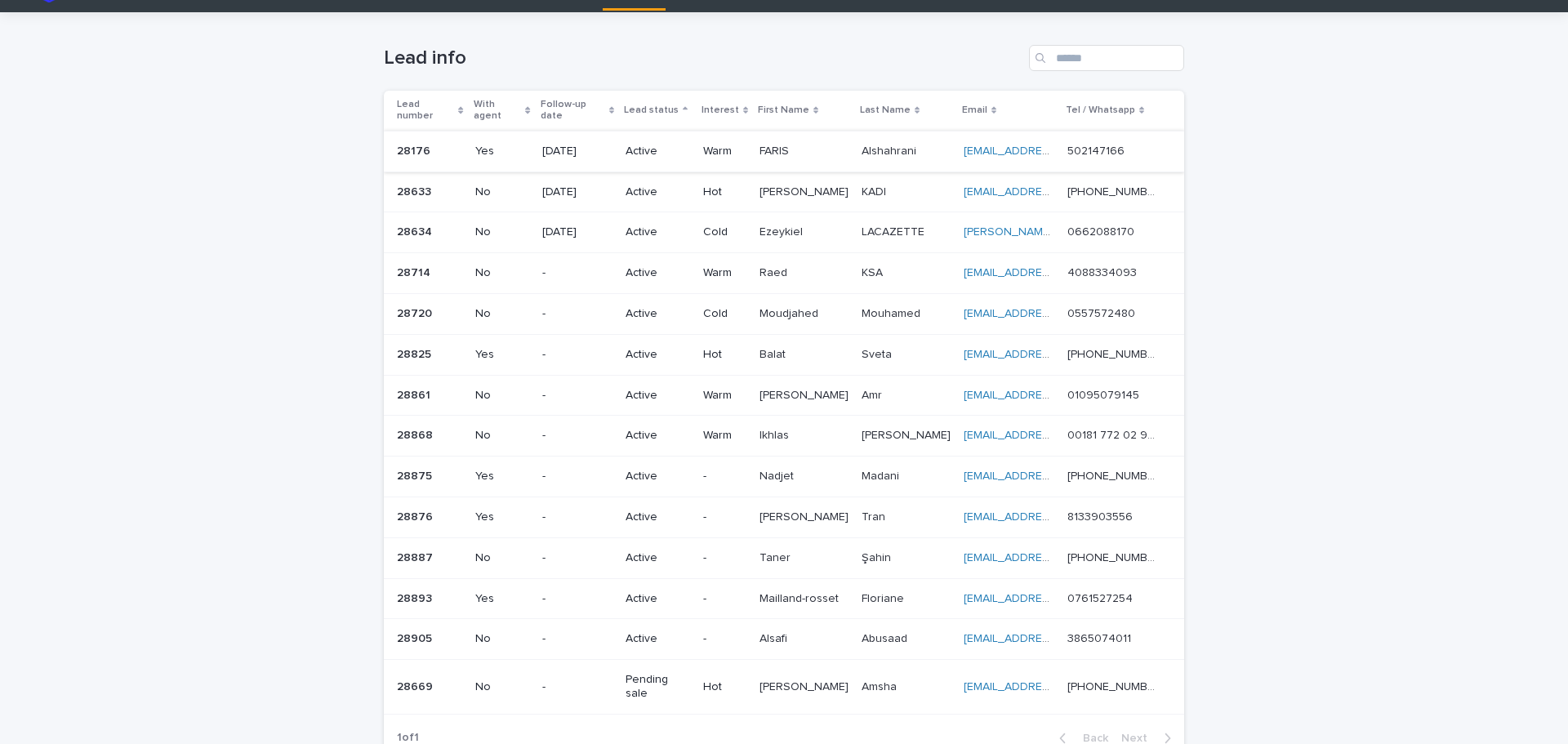 scroll, scrollTop: 0, scrollLeft: 0, axis: both 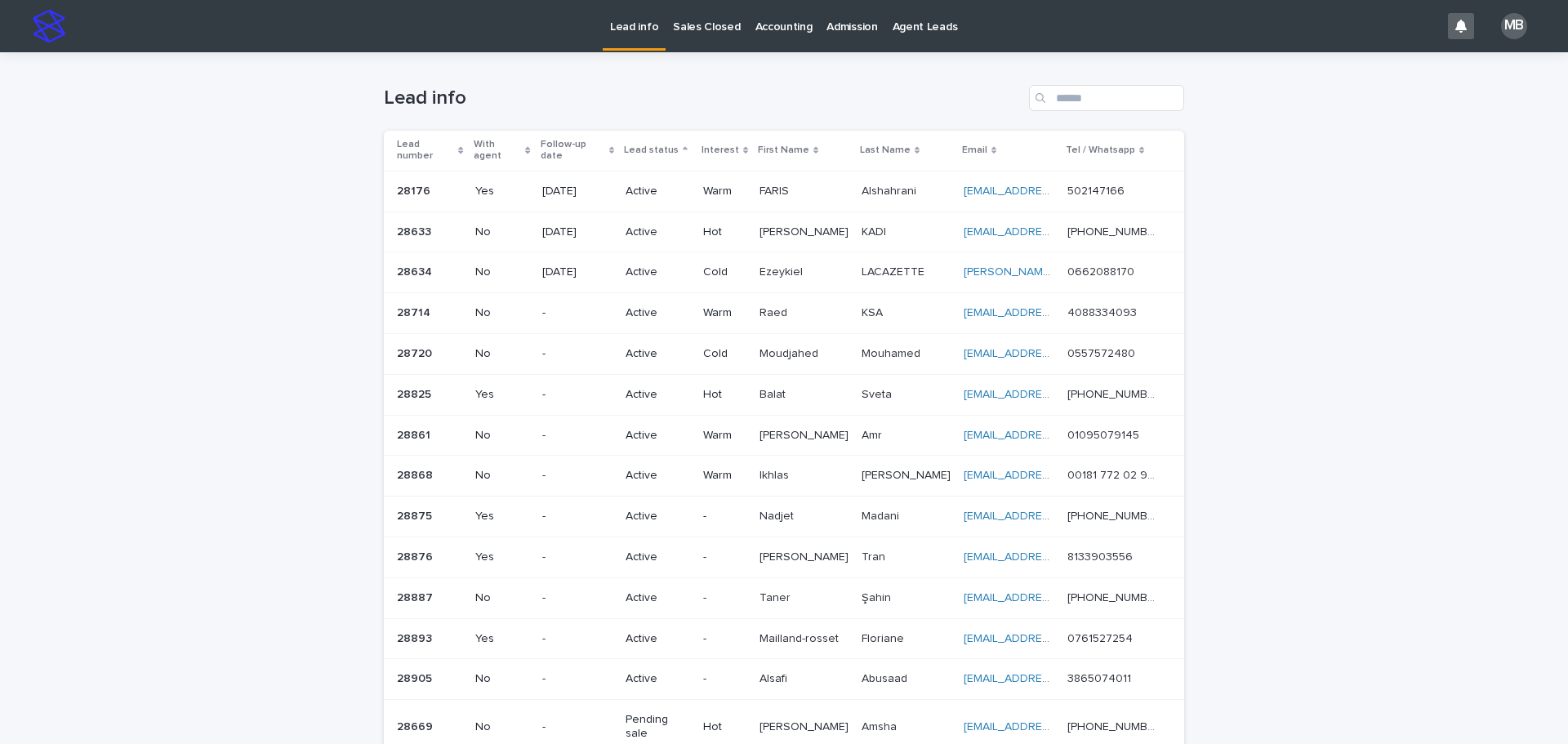 click on "Sales Closed" at bounding box center [706, 25] 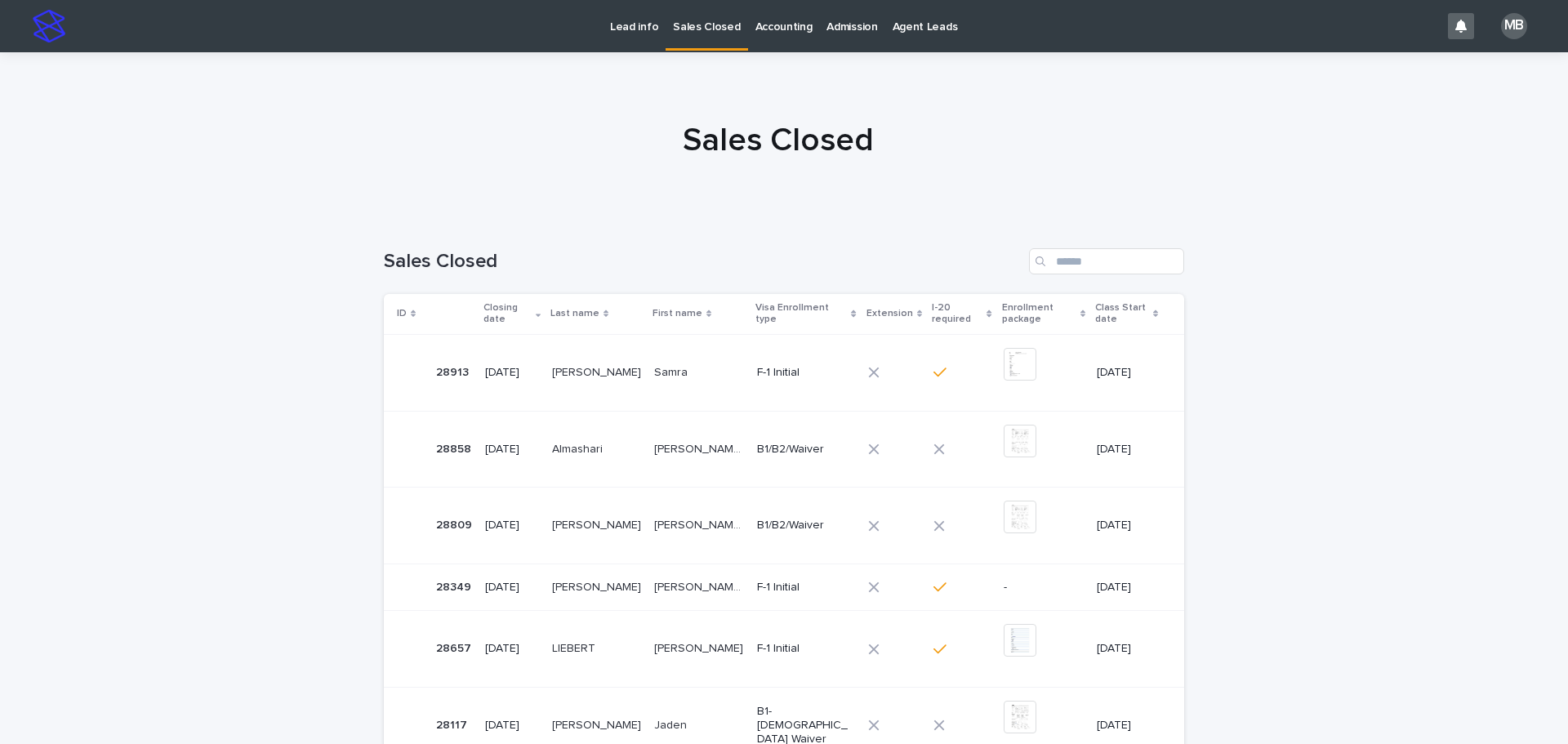 click on "Lead info" at bounding box center [634, 17] 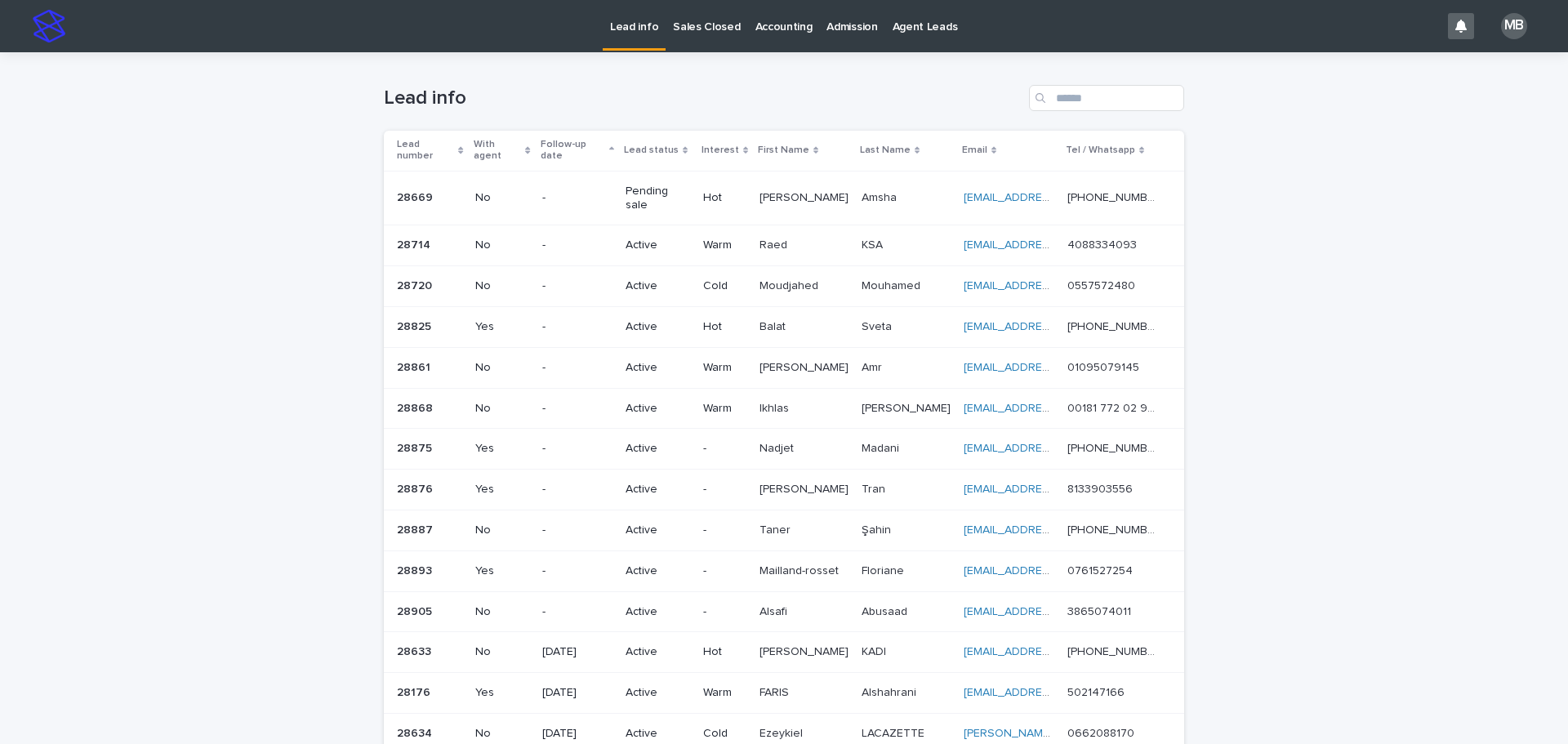 click on "Lead status" at bounding box center [657, 150] 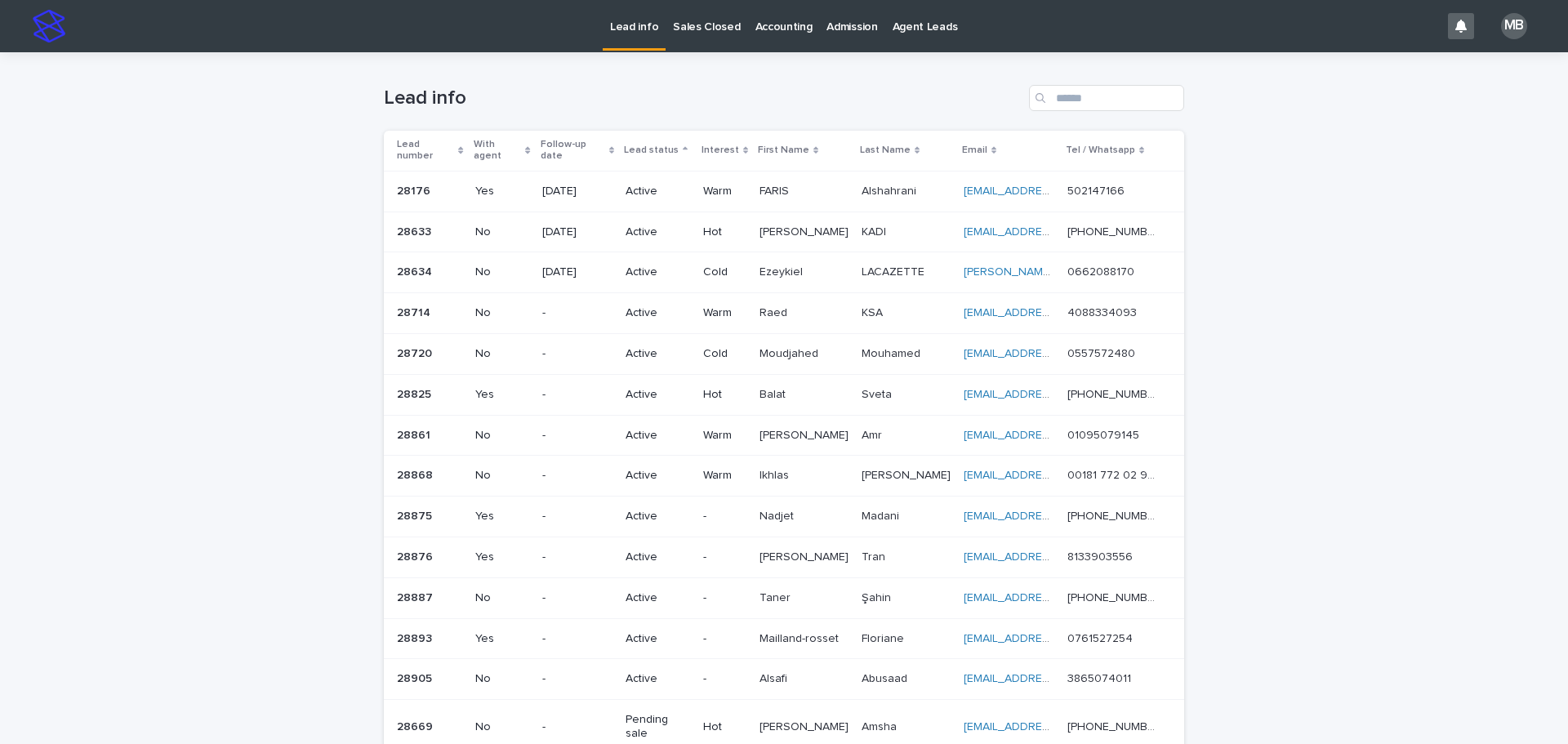 click on "Loading... Saving… Loading... Saving… Lead info Lead number With agent Follow-up date Lead status Interest First Name Last Name Email Tel / Whatsapp 28176 28176   Yes [DATE] Active Warm [PERSON_NAME]   [PERSON_NAME]   [EMAIL_ADDRESS][DOMAIN_NAME] [EMAIL_ADDRESS][DOMAIN_NAME]   502147166 502147166   28633 28633   No [DATE] Active Hot [PERSON_NAME] [PERSON_NAME] KADI   [EMAIL_ADDRESS][DOMAIN_NAME] [EMAIL_ADDRESS][DOMAIN_NAME]   [PHONE_NUMBER] [PHONE_NUMBER]   28634 28634   No [DATE] Active Cold Ezeykiel Ezeykiel   LACAZETTE LACAZETTE   [EMAIL_ADDRESS][DOMAIN_NAME] [DOMAIN_NAME][EMAIL_ADDRESS][DOMAIN_NAME]   0662088170 0662088170   28714 28714   No - Active Warm Raed Raed   KSA KSA   [EMAIL_ADDRESS][DOMAIN_NAME] [EMAIL_ADDRESS][DOMAIN_NAME]   4088334093 4088334093   28720 28720   No - Active Cold [PERSON_NAME]   [PERSON_NAME]   [EMAIL_ADDRESS][DOMAIN_NAME] [EMAIL_ADDRESS][DOMAIN_NAME]   0557572480 0557572480   28825 28825   Yes - Active Hot Balat Balat   Sveta Sveta   [EMAIL_ADDRESS][DOMAIN_NAME] [EMAIL_ADDRESS][DOMAIN_NAME]" at bounding box center (784, 473) 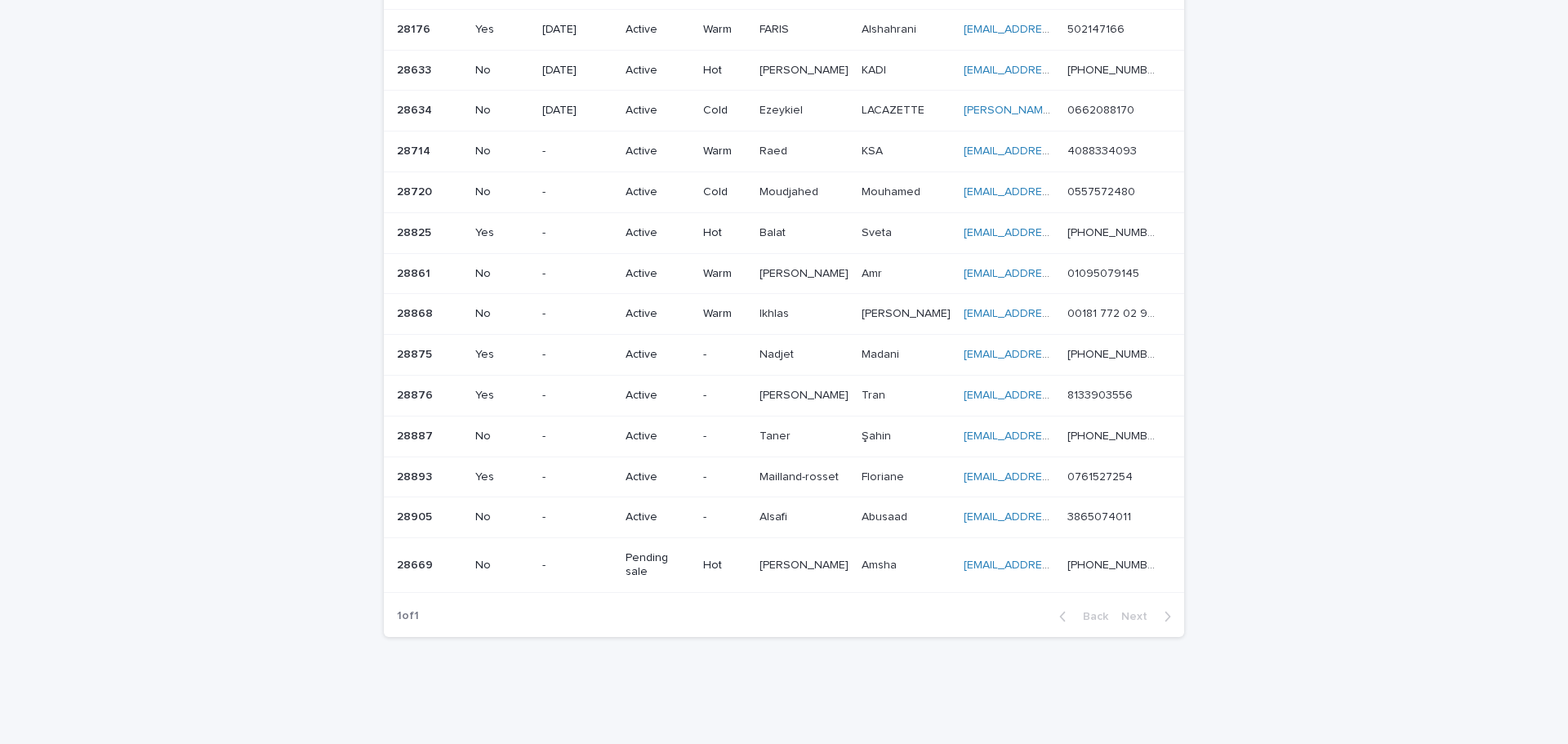 scroll, scrollTop: 163, scrollLeft: 0, axis: vertical 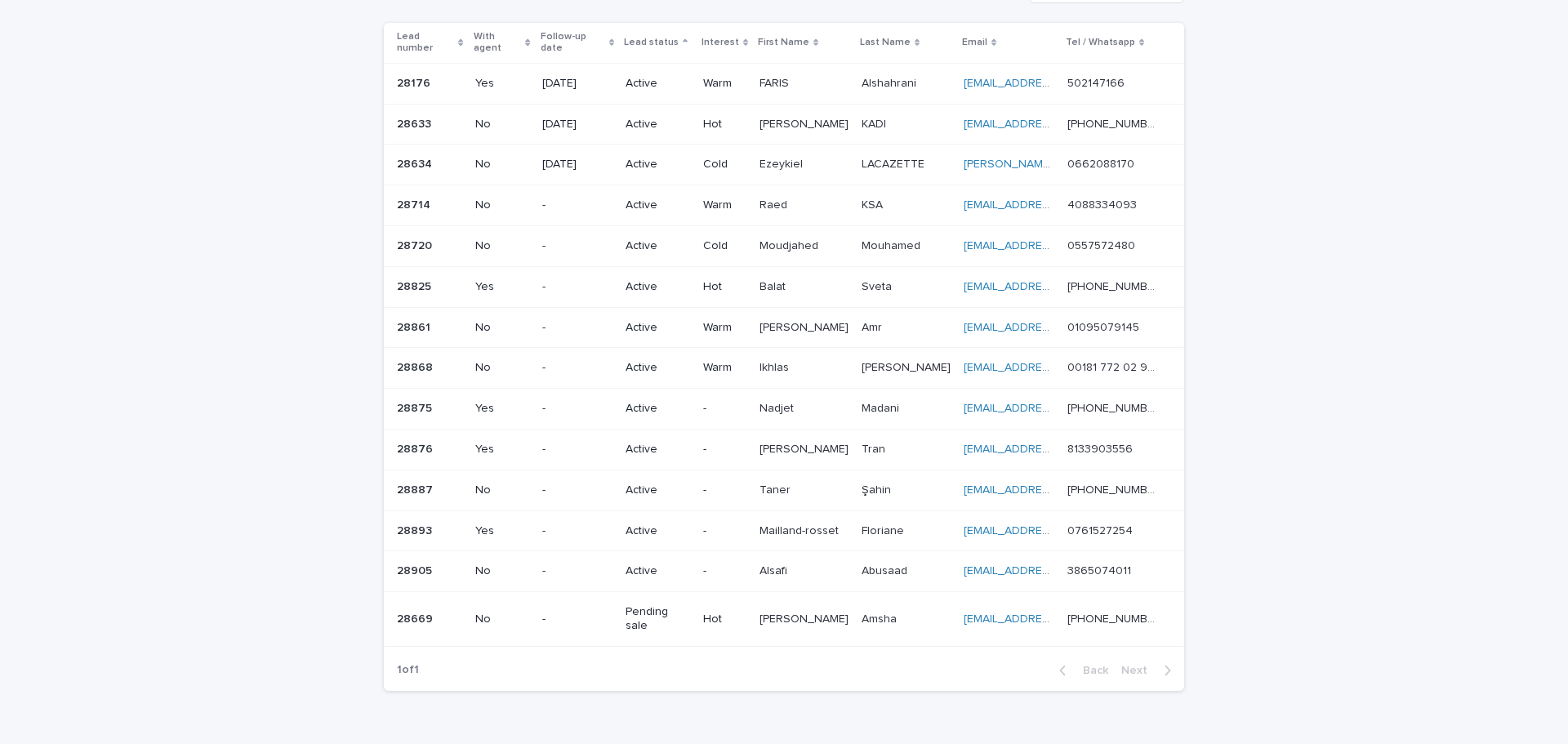 drag, startPoint x: 14, startPoint y: 338, endPoint x: 16, endPoint y: 328, distance: 10.198039 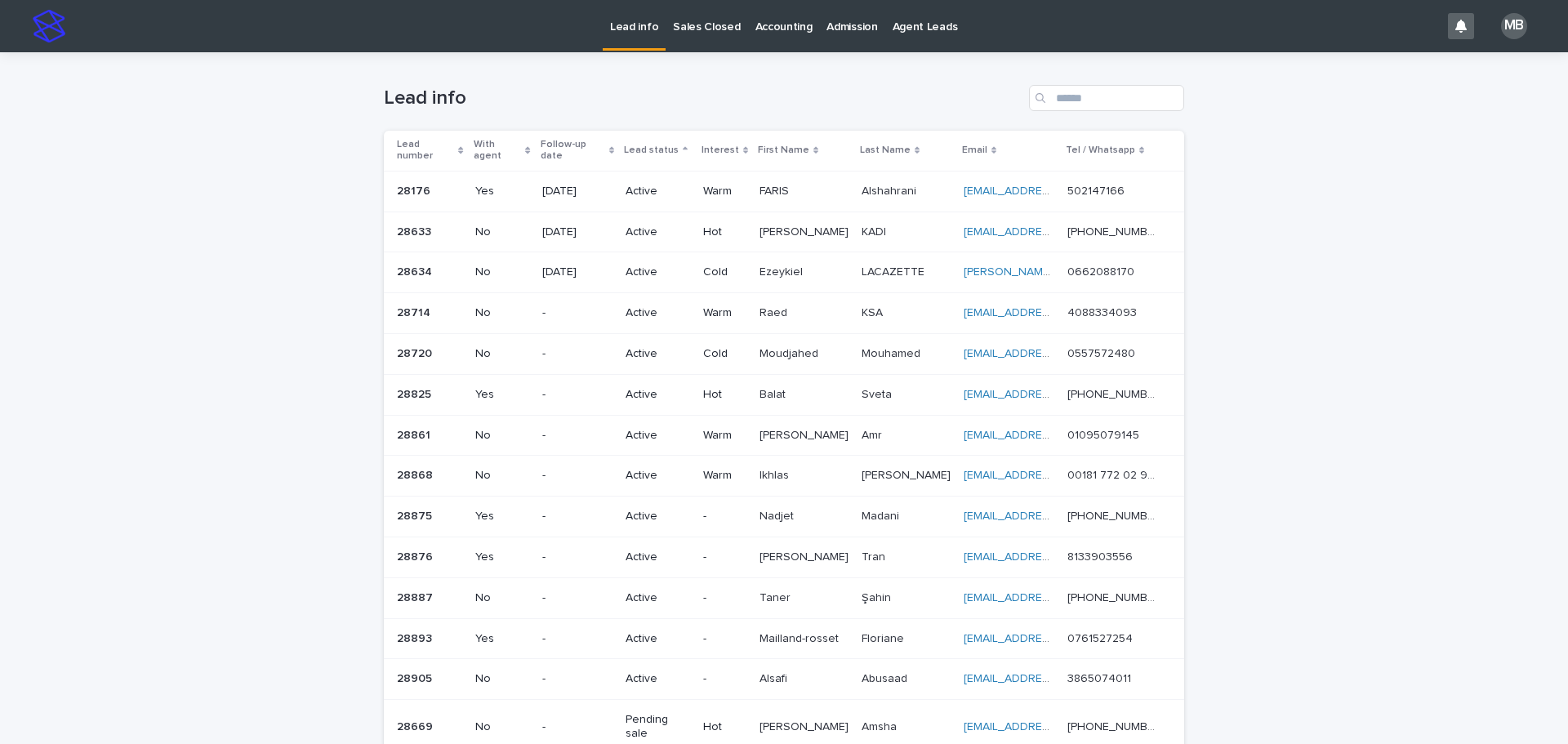 click on "Loading... Saving… Loading... Saving… Lead info Lead number With agent Follow-up date Lead status Interest First Name Last Name Email Tel / Whatsapp 28176 28176   Yes [DATE] Active Warm [PERSON_NAME]   [PERSON_NAME]   [EMAIL_ADDRESS][DOMAIN_NAME] [EMAIL_ADDRESS][DOMAIN_NAME]   502147166 502147166   28633 28633   No [DATE] Active Hot [PERSON_NAME] [PERSON_NAME] KADI   [EMAIL_ADDRESS][DOMAIN_NAME] [EMAIL_ADDRESS][DOMAIN_NAME]   [PHONE_NUMBER] [PHONE_NUMBER]   28634 28634   No [DATE] Active Cold Ezeykiel Ezeykiel   LACAZETTE LACAZETTE   [EMAIL_ADDRESS][DOMAIN_NAME] [DOMAIN_NAME][EMAIL_ADDRESS][DOMAIN_NAME]   0662088170 0662088170   28714 28714   No - Active Warm Raed Raed   KSA KSA   [EMAIL_ADDRESS][DOMAIN_NAME] [EMAIL_ADDRESS][DOMAIN_NAME]   4088334093 4088334093   28720 28720   No - Active Cold [PERSON_NAME]   [PERSON_NAME]   [EMAIL_ADDRESS][DOMAIN_NAME] [EMAIL_ADDRESS][DOMAIN_NAME]   0557572480 0557572480   28825 28825   Yes - Active Hot Balat Balat   Sveta Sveta   [EMAIL_ADDRESS][DOMAIN_NAME] [EMAIL_ADDRESS][DOMAIN_NAME]" at bounding box center [784, 473] 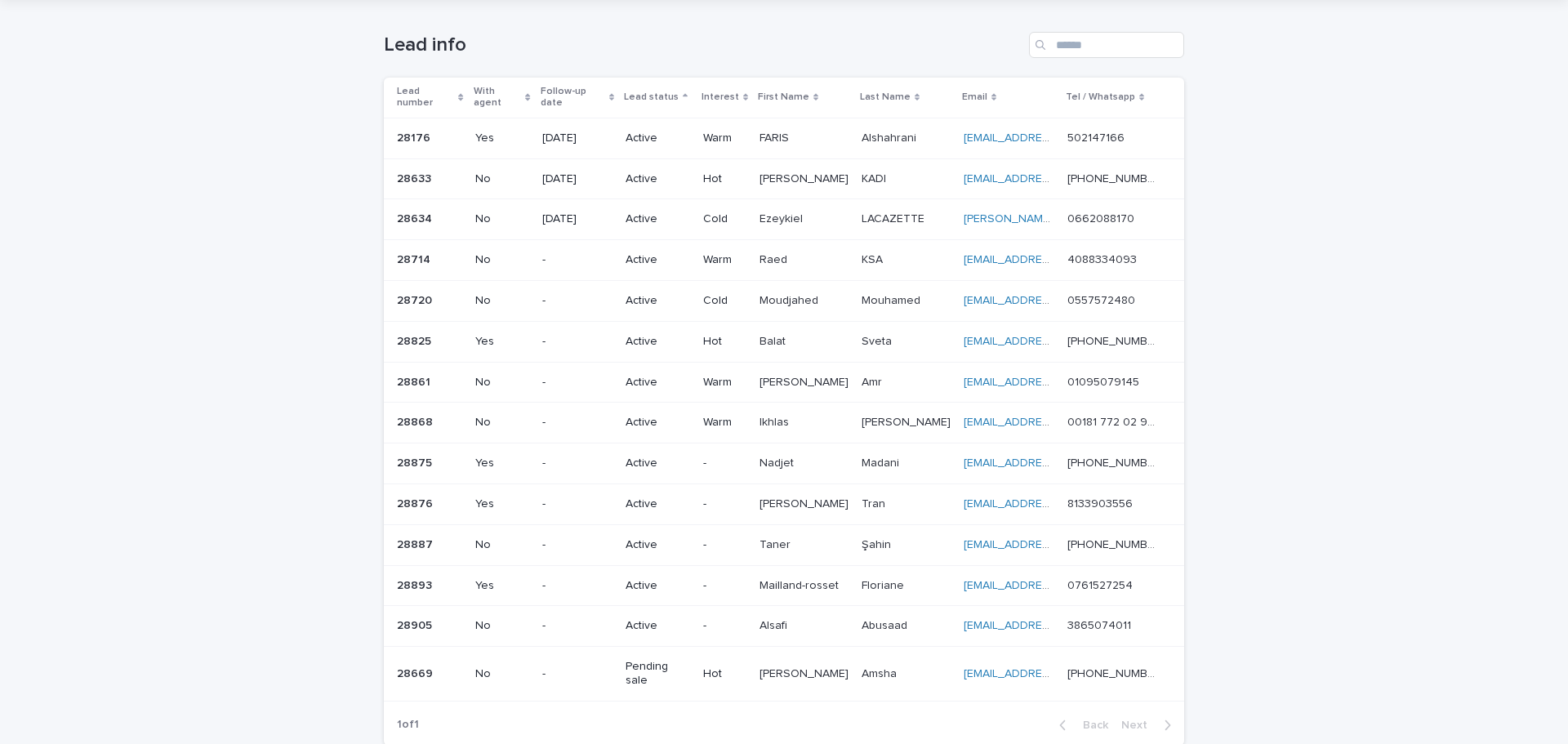 scroll, scrollTop: 82, scrollLeft: 0, axis: vertical 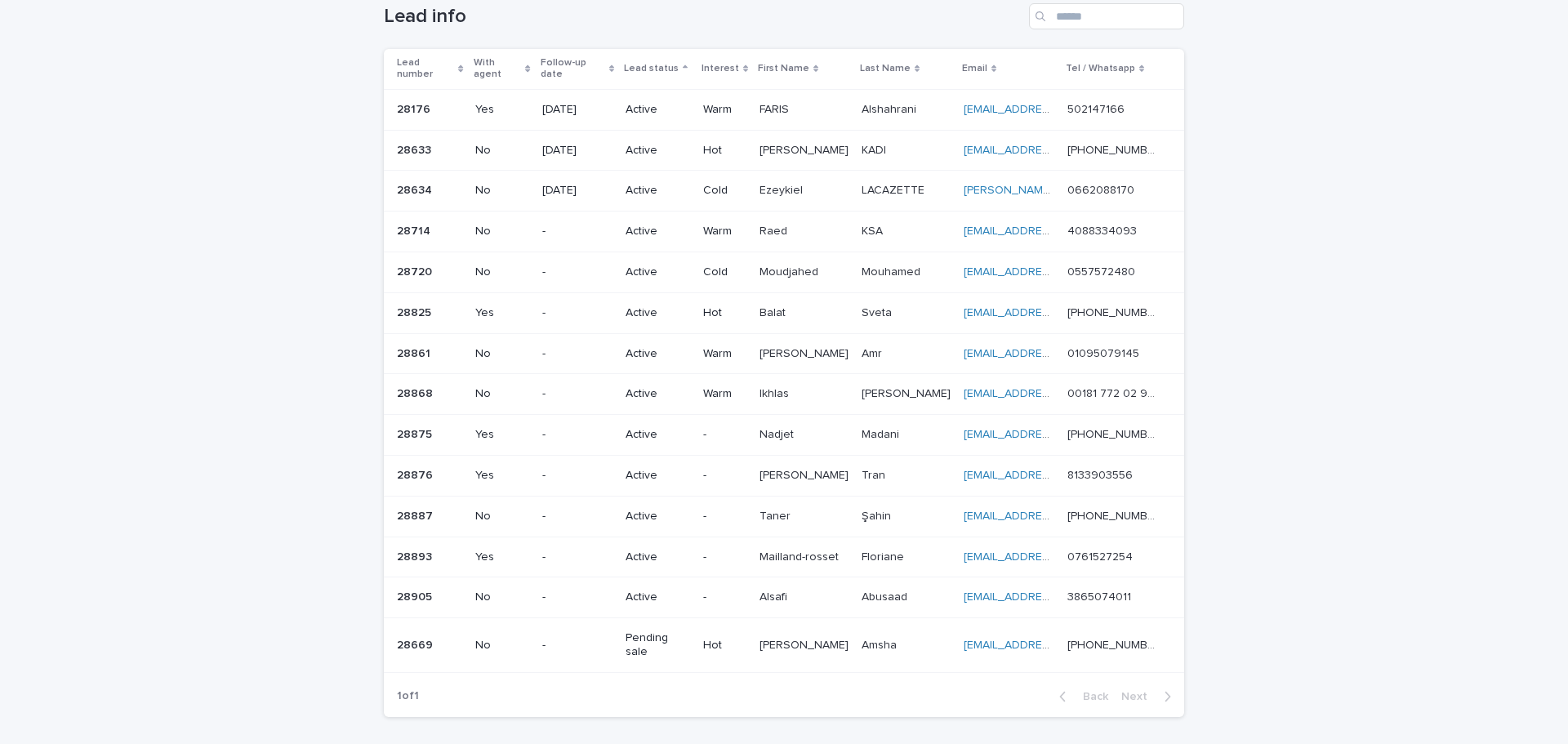 click on "Loading... Saving… Loading... Saving… Lead info Lead number With agent Follow-up date Lead status Interest First Name Last Name Email Tel / Whatsapp 28176 28176   Yes [DATE] Active Warm [PERSON_NAME]   [PERSON_NAME]   [EMAIL_ADDRESS][DOMAIN_NAME] [EMAIL_ADDRESS][DOMAIN_NAME]   502147166 502147166   28633 28633   No [DATE] Active Hot [PERSON_NAME] [PERSON_NAME] KADI   [EMAIL_ADDRESS][DOMAIN_NAME] [EMAIL_ADDRESS][DOMAIN_NAME]   [PHONE_NUMBER] [PHONE_NUMBER]   28634 28634   No [DATE] Active Cold Ezeykiel Ezeykiel   LACAZETTE LACAZETTE   [EMAIL_ADDRESS][DOMAIN_NAME] [DOMAIN_NAME][EMAIL_ADDRESS][DOMAIN_NAME]   0662088170 0662088170   28714 28714   No - Active Warm Raed Raed   KSA KSA   [EMAIL_ADDRESS][DOMAIN_NAME] [EMAIL_ADDRESS][DOMAIN_NAME]   4088334093 4088334093   28720 28720   No - Active Cold [PERSON_NAME]   [PERSON_NAME]   [EMAIL_ADDRESS][DOMAIN_NAME] [EMAIL_ADDRESS][DOMAIN_NAME]   0557572480 0557572480   28825 28825   Yes - Active Hot Balat Balat   Sveta Sveta   [EMAIL_ADDRESS][DOMAIN_NAME] [EMAIL_ADDRESS][DOMAIN_NAME]" at bounding box center (784, 391) 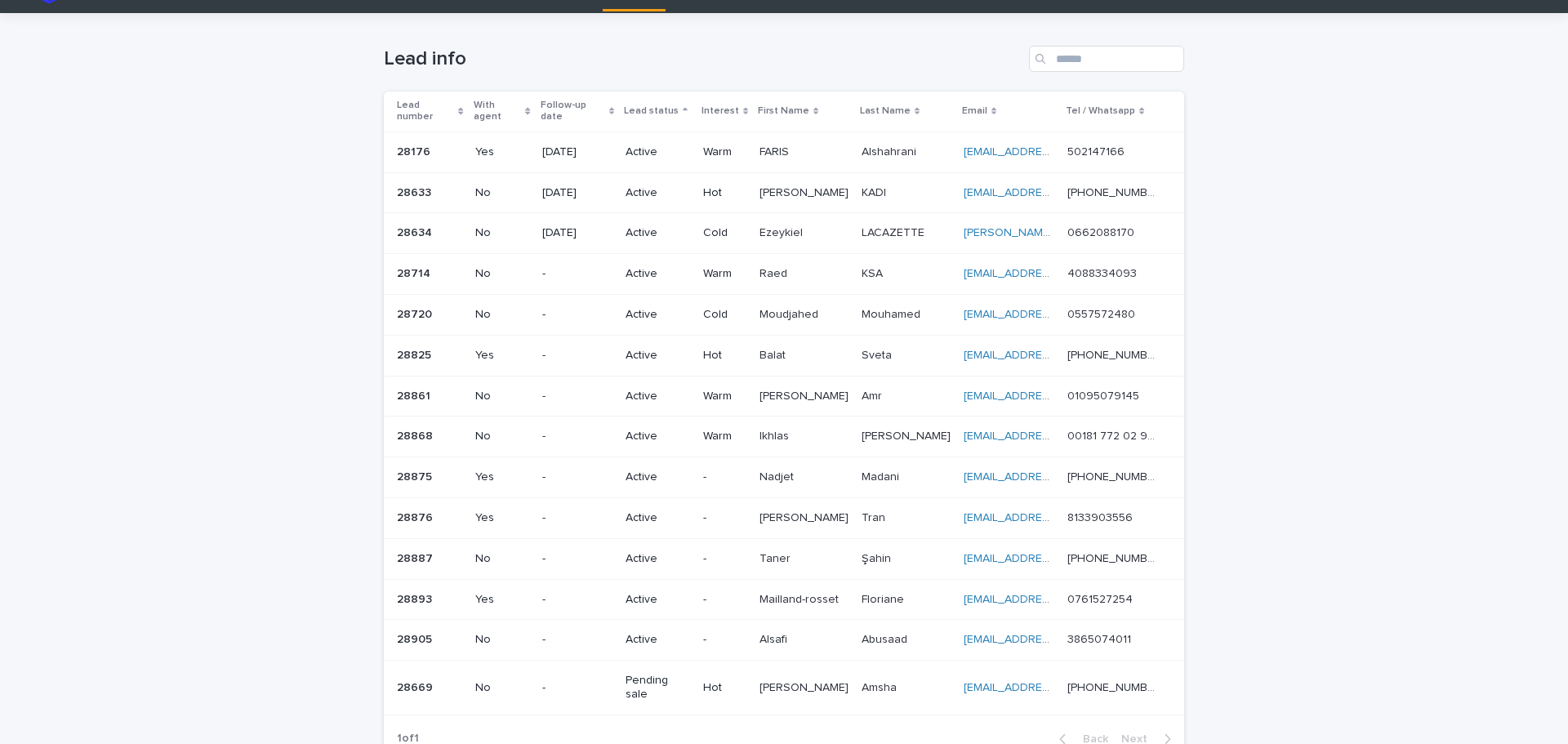 scroll, scrollTop: 0, scrollLeft: 0, axis: both 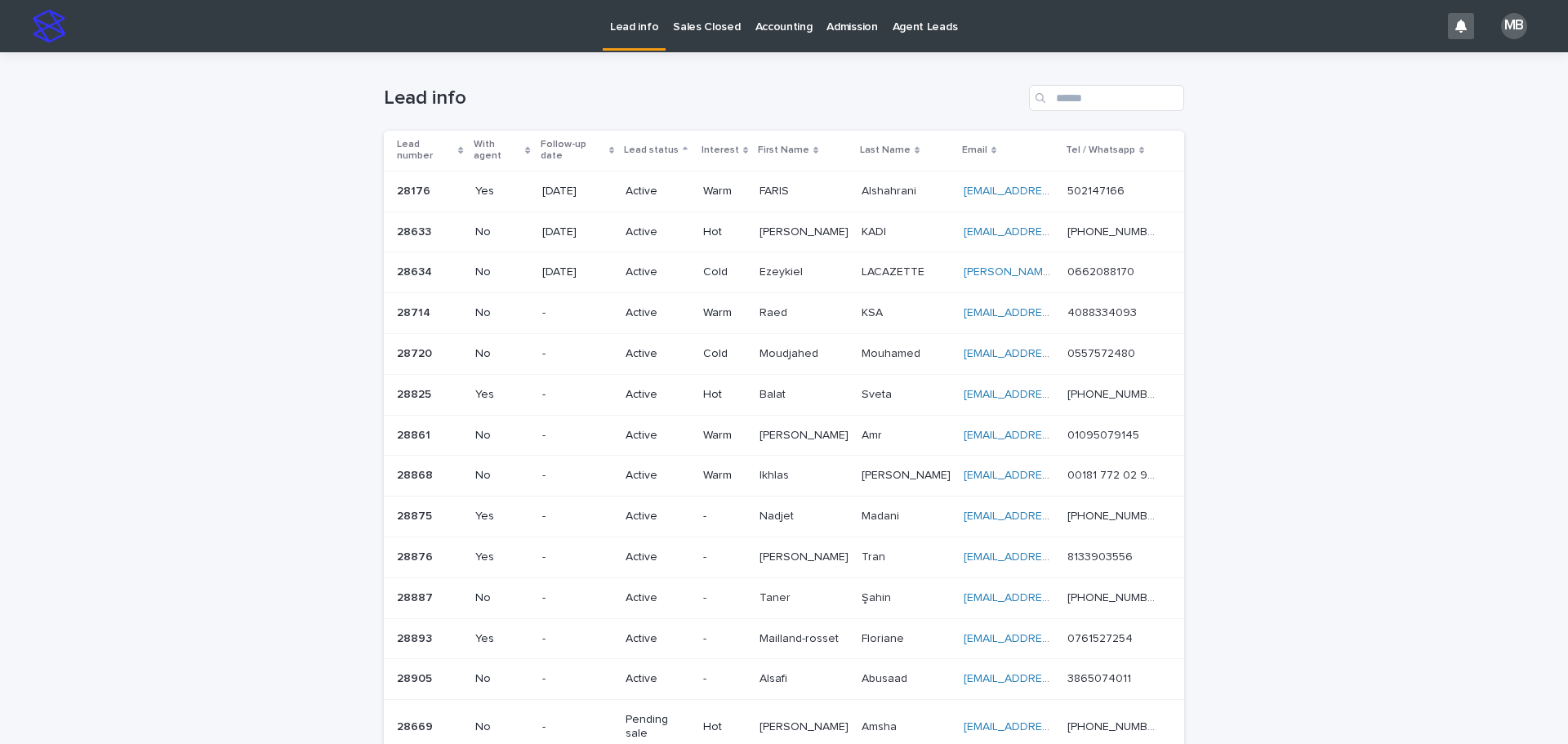 click on "Sales Closed" at bounding box center [706, 17] 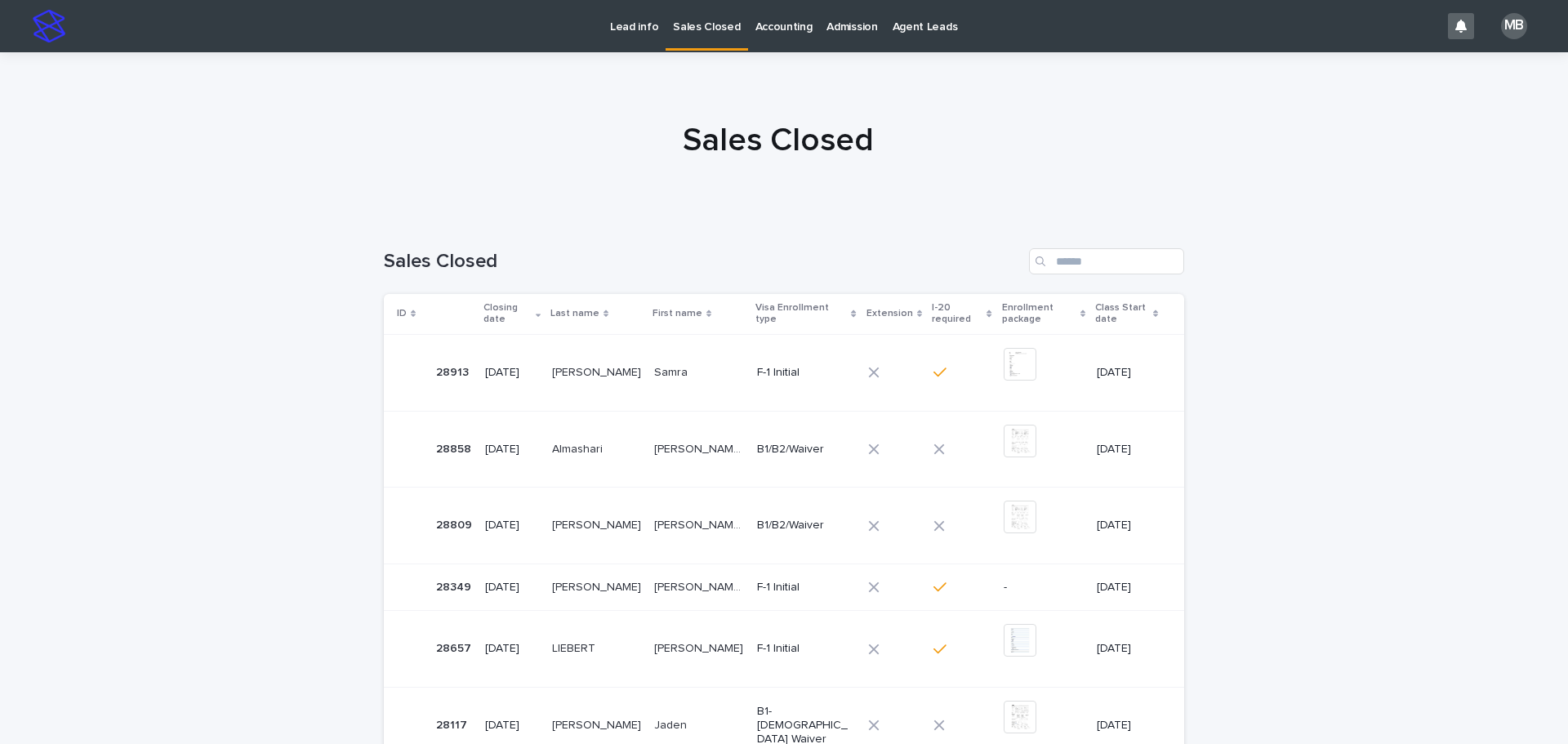 click on "Lead info" at bounding box center (634, 17) 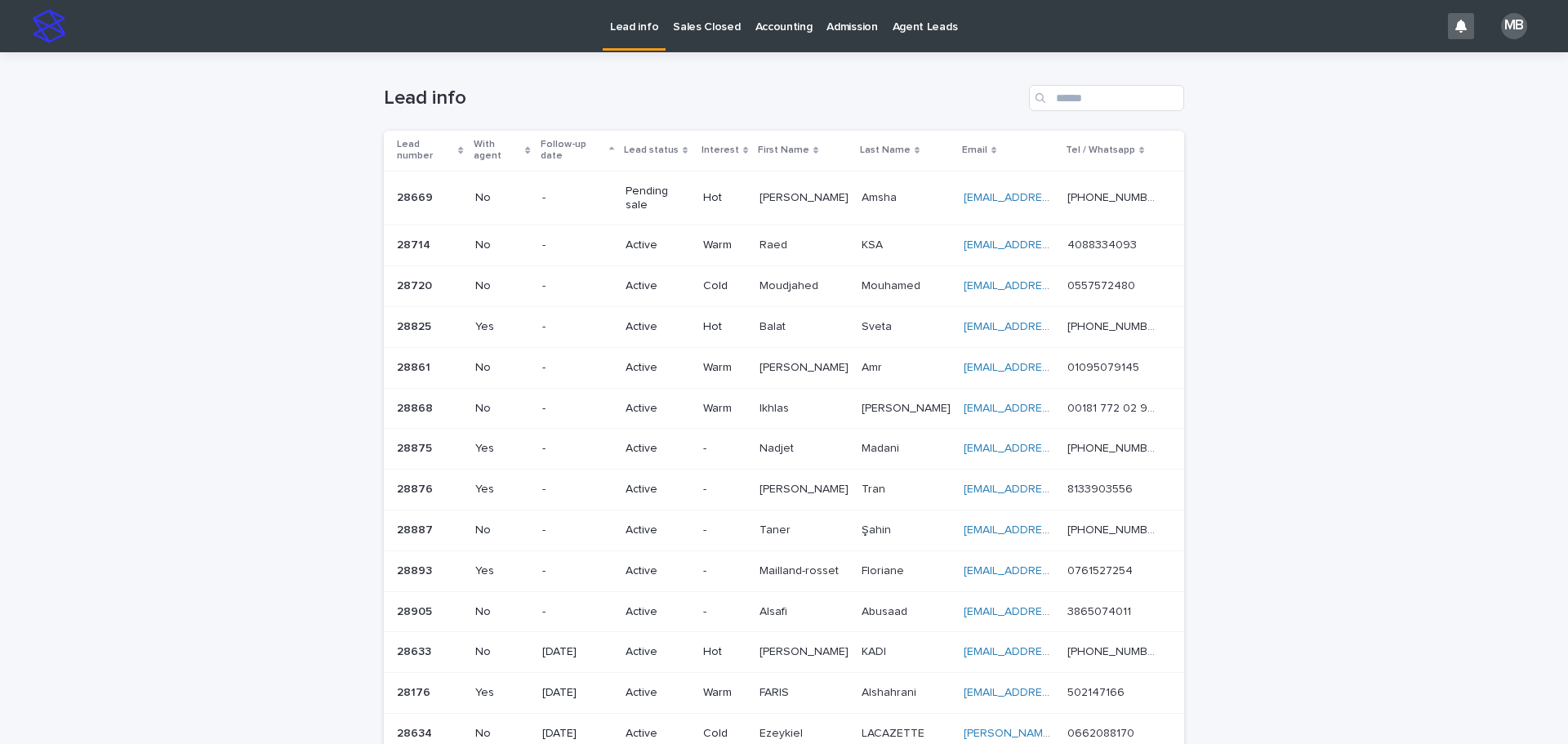 click on "Lead status" at bounding box center [657, 150] 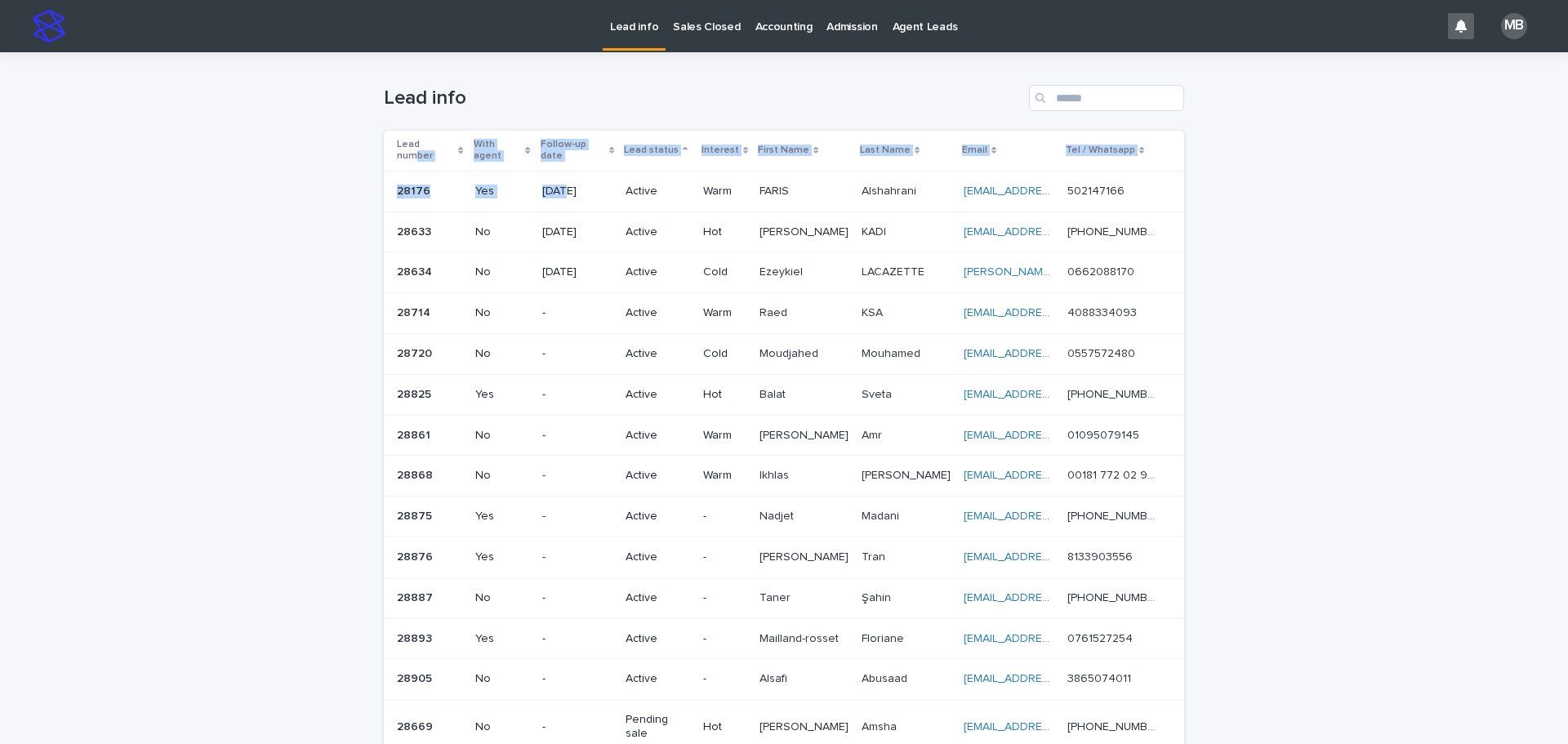 drag, startPoint x: 559, startPoint y: 183, endPoint x: 436, endPoint y: 152, distance: 126.84636 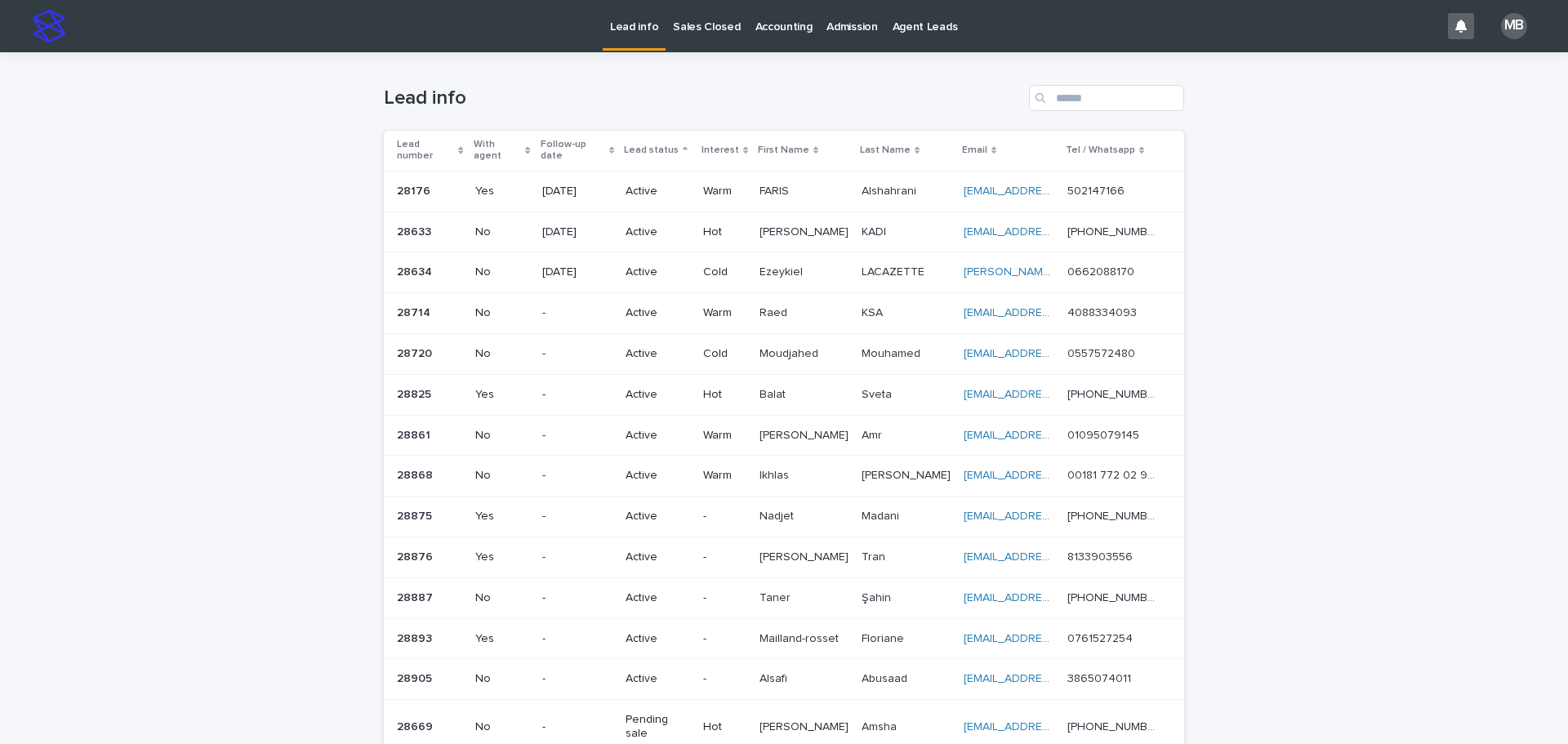 click on "Loading... Saving… Loading... Saving… Lead info Lead number With agent Follow-up date Lead status Interest First Name Last Name Email Tel / Whatsapp 28176 28176   Yes [DATE] Active Warm [PERSON_NAME]   [PERSON_NAME]   [EMAIL_ADDRESS][DOMAIN_NAME] [EMAIL_ADDRESS][DOMAIN_NAME]   502147166 502147166   28633 28633   No [DATE] Active Hot [PERSON_NAME] [PERSON_NAME] KADI   [EMAIL_ADDRESS][DOMAIN_NAME] [EMAIL_ADDRESS][DOMAIN_NAME]   [PHONE_NUMBER] [PHONE_NUMBER]   28634 28634   No [DATE] Active Cold Ezeykiel Ezeykiel   LACAZETTE LACAZETTE   [EMAIL_ADDRESS][DOMAIN_NAME] [DOMAIN_NAME][EMAIL_ADDRESS][DOMAIN_NAME]   0662088170 0662088170   28714 28714   No - Active Warm Raed Raed   KSA KSA   [EMAIL_ADDRESS][DOMAIN_NAME] [EMAIL_ADDRESS][DOMAIN_NAME]   4088334093 4088334093   28720 28720   No - Active Cold [PERSON_NAME]   [PERSON_NAME]   [EMAIL_ADDRESS][DOMAIN_NAME] [EMAIL_ADDRESS][DOMAIN_NAME]   0557572480 0557572480   28825 28825   Yes - Active Hot Balat Balat   Sveta Sveta   [EMAIL_ADDRESS][DOMAIN_NAME] [EMAIL_ADDRESS][DOMAIN_NAME]" at bounding box center [784, 452] 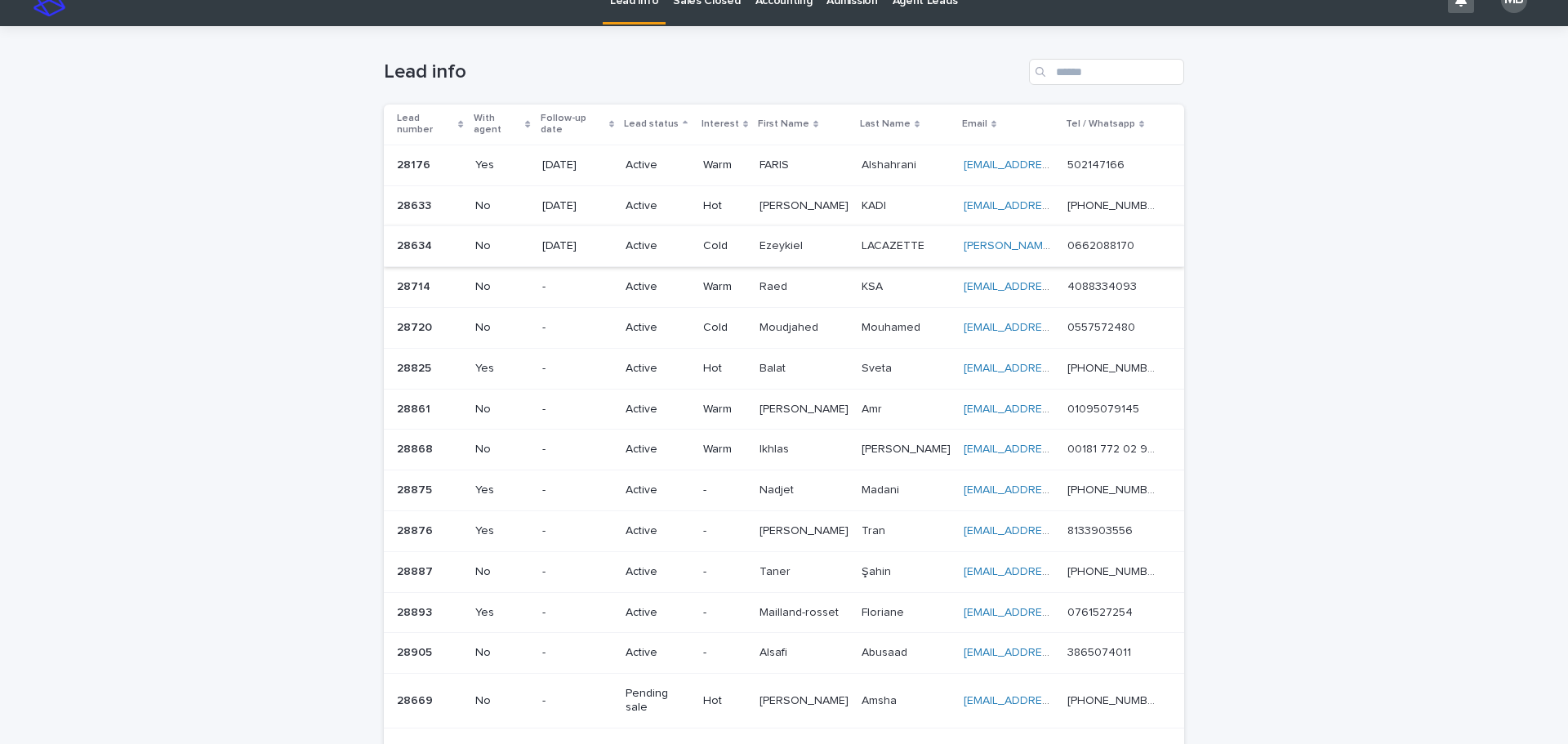 scroll, scrollTop: 0, scrollLeft: 0, axis: both 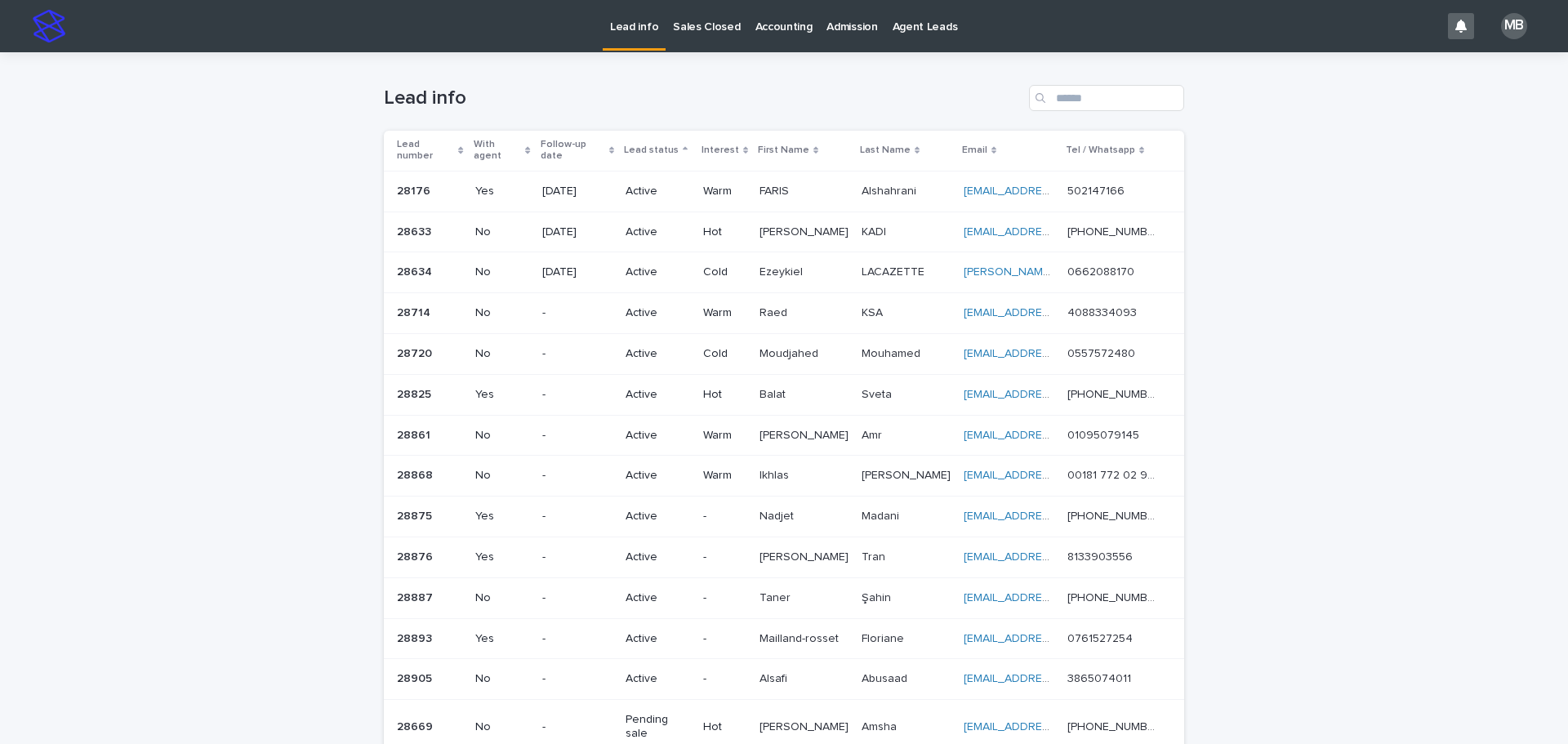 click on "Sales Closed" at bounding box center [706, 25] 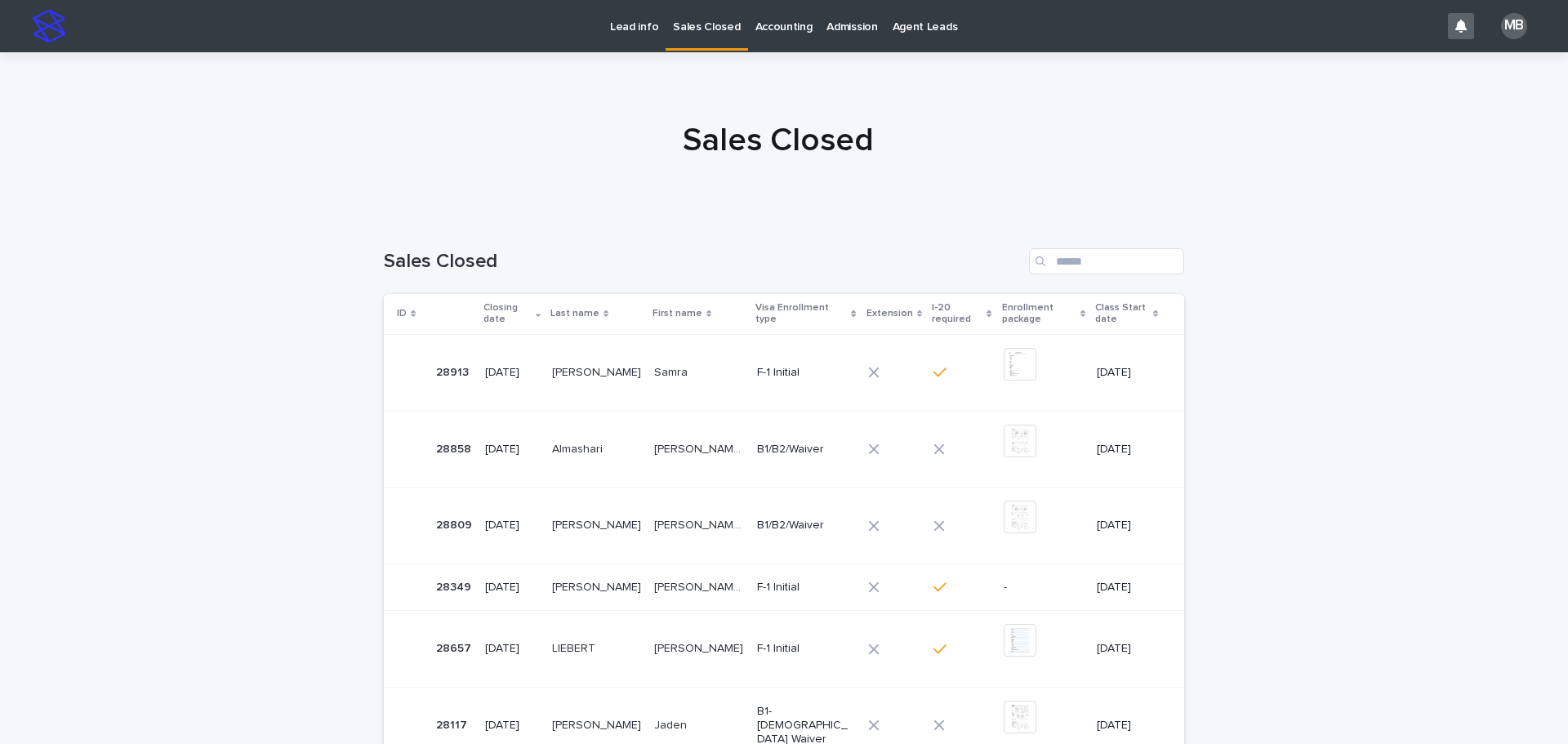 click on "Lead info" at bounding box center (634, 25) 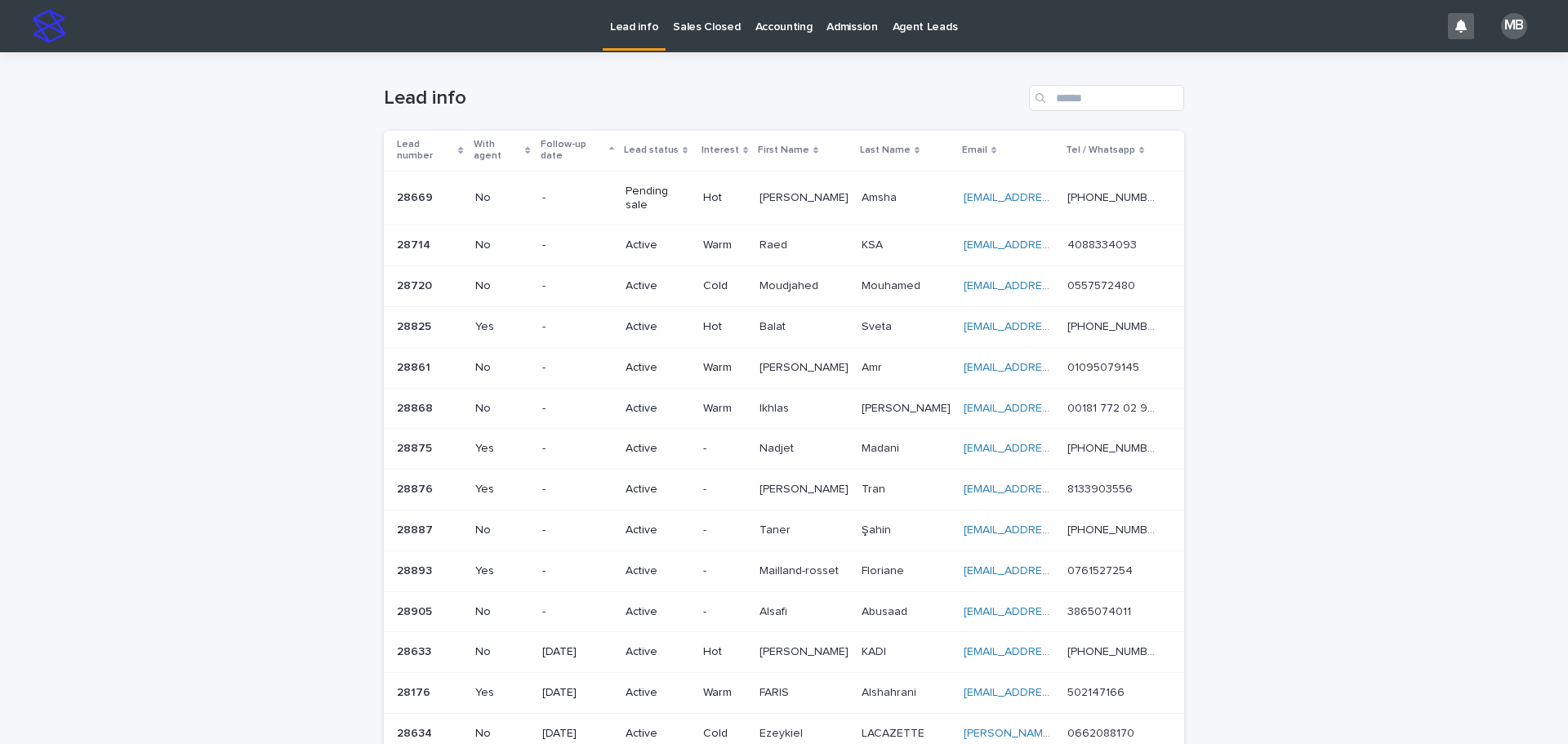 click on "Lead status" at bounding box center (657, 150) 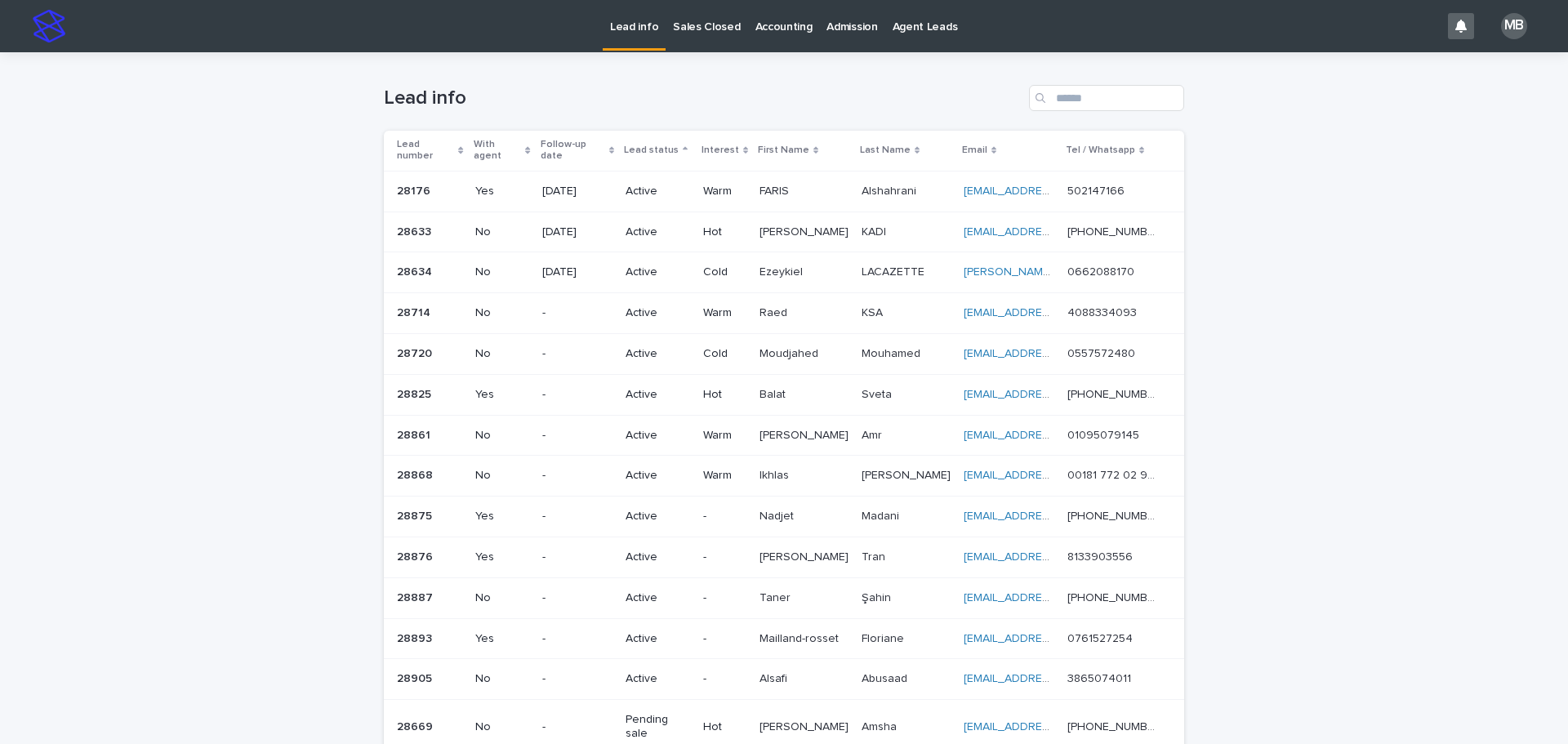 click on "Lead info" at bounding box center [703, 98] 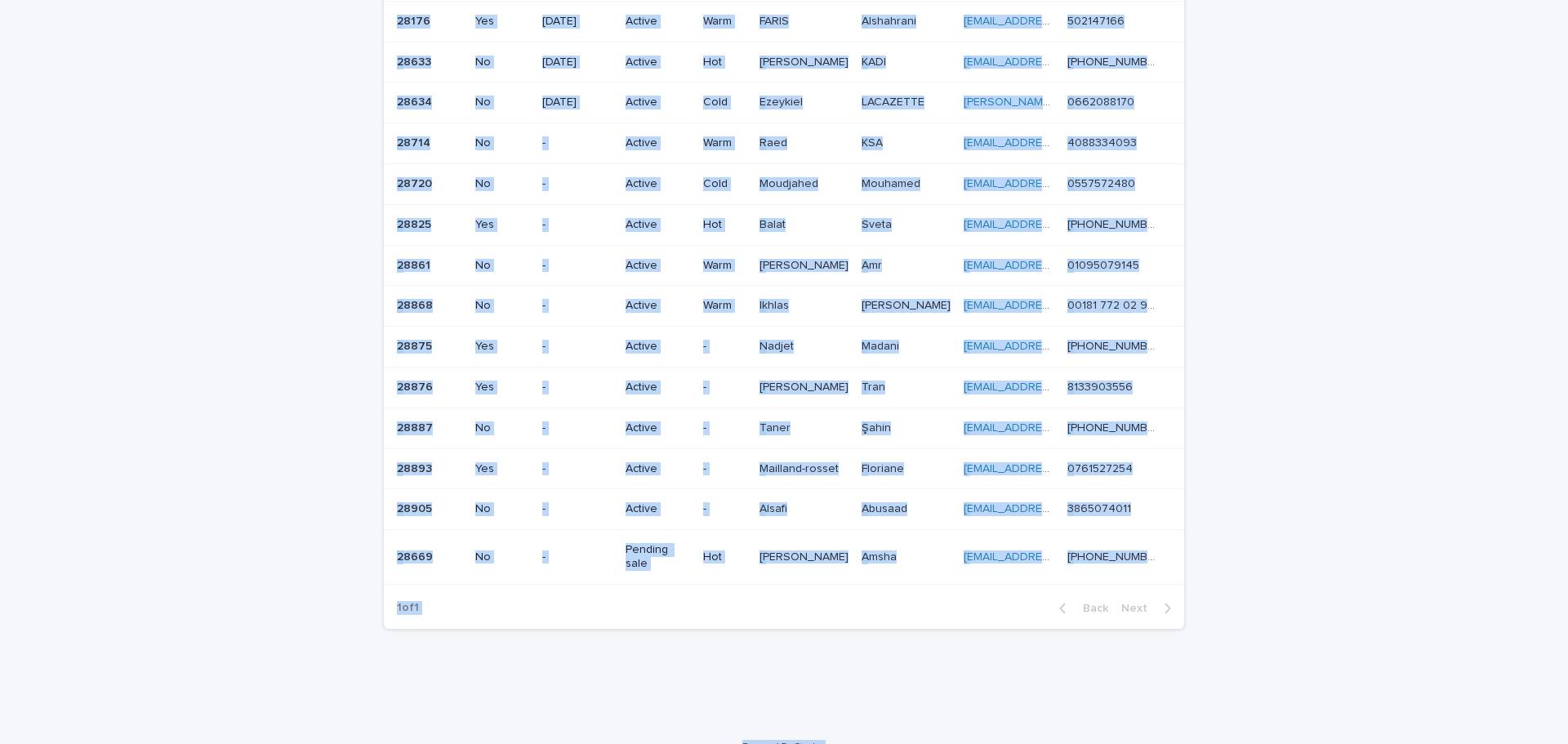 drag, startPoint x: 392, startPoint y: 13, endPoint x: 1330, endPoint y: 781, distance: 1212.2986 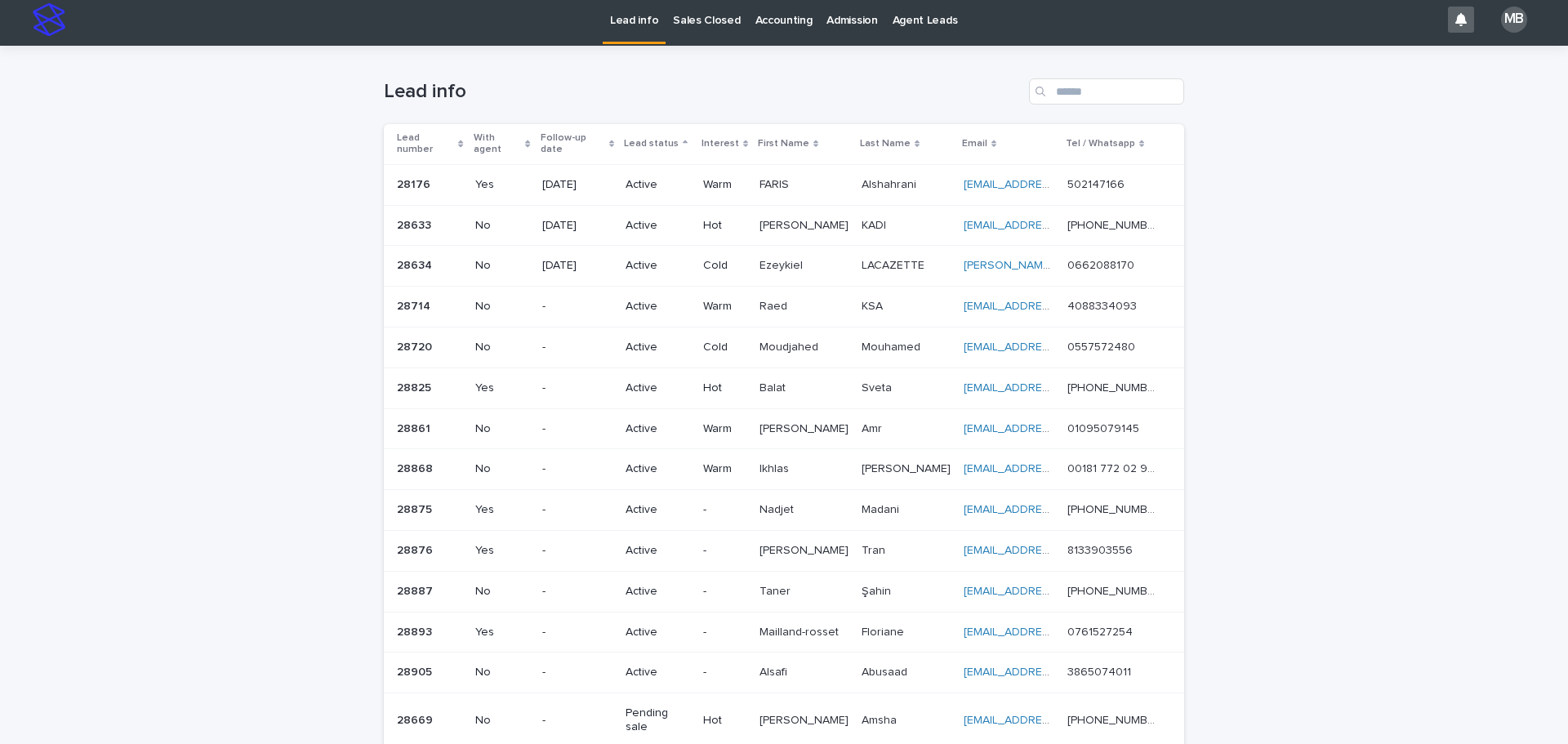 scroll, scrollTop: 88, scrollLeft: 0, axis: vertical 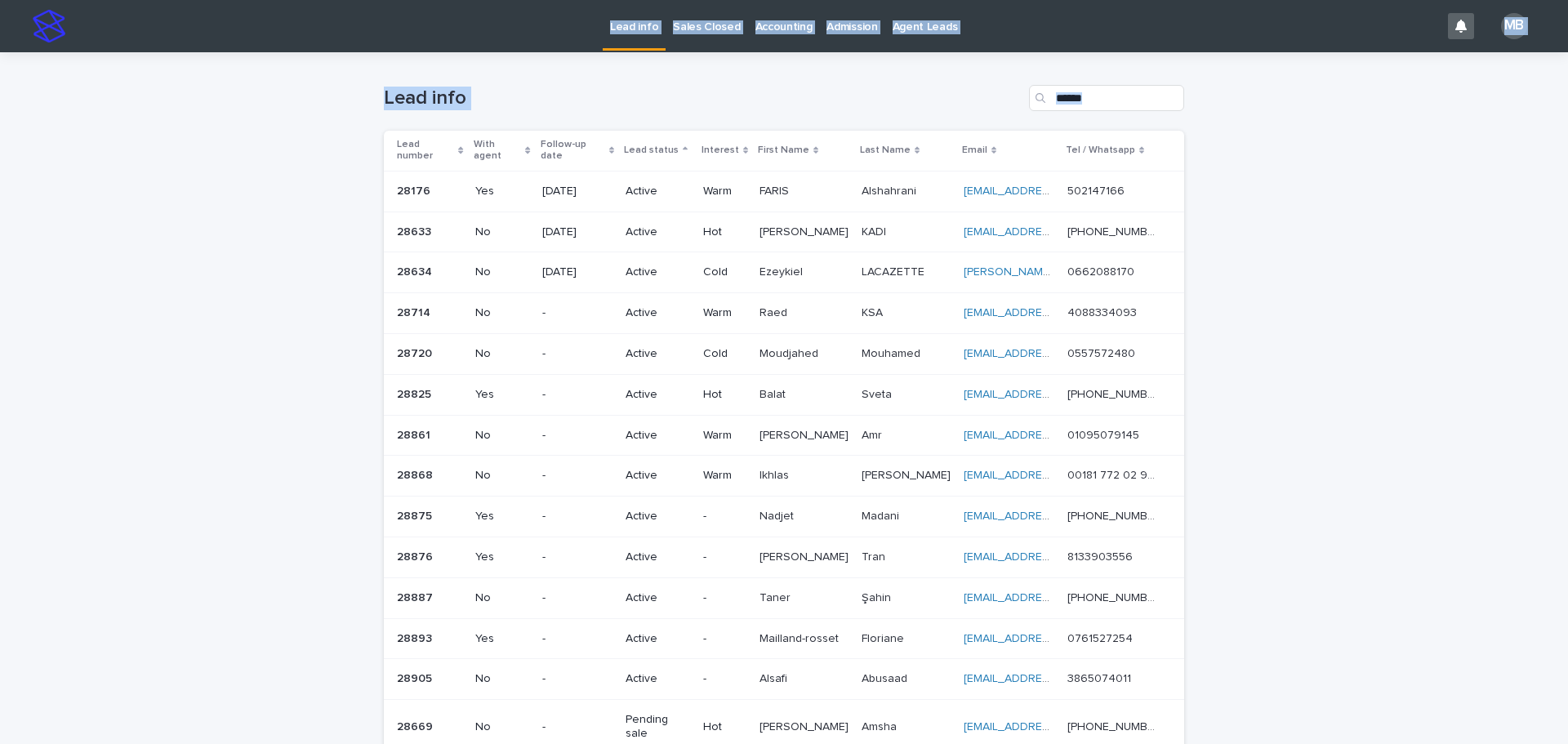 drag, startPoint x: 1206, startPoint y: 635, endPoint x: 180, endPoint y: -77, distance: 1248.8475 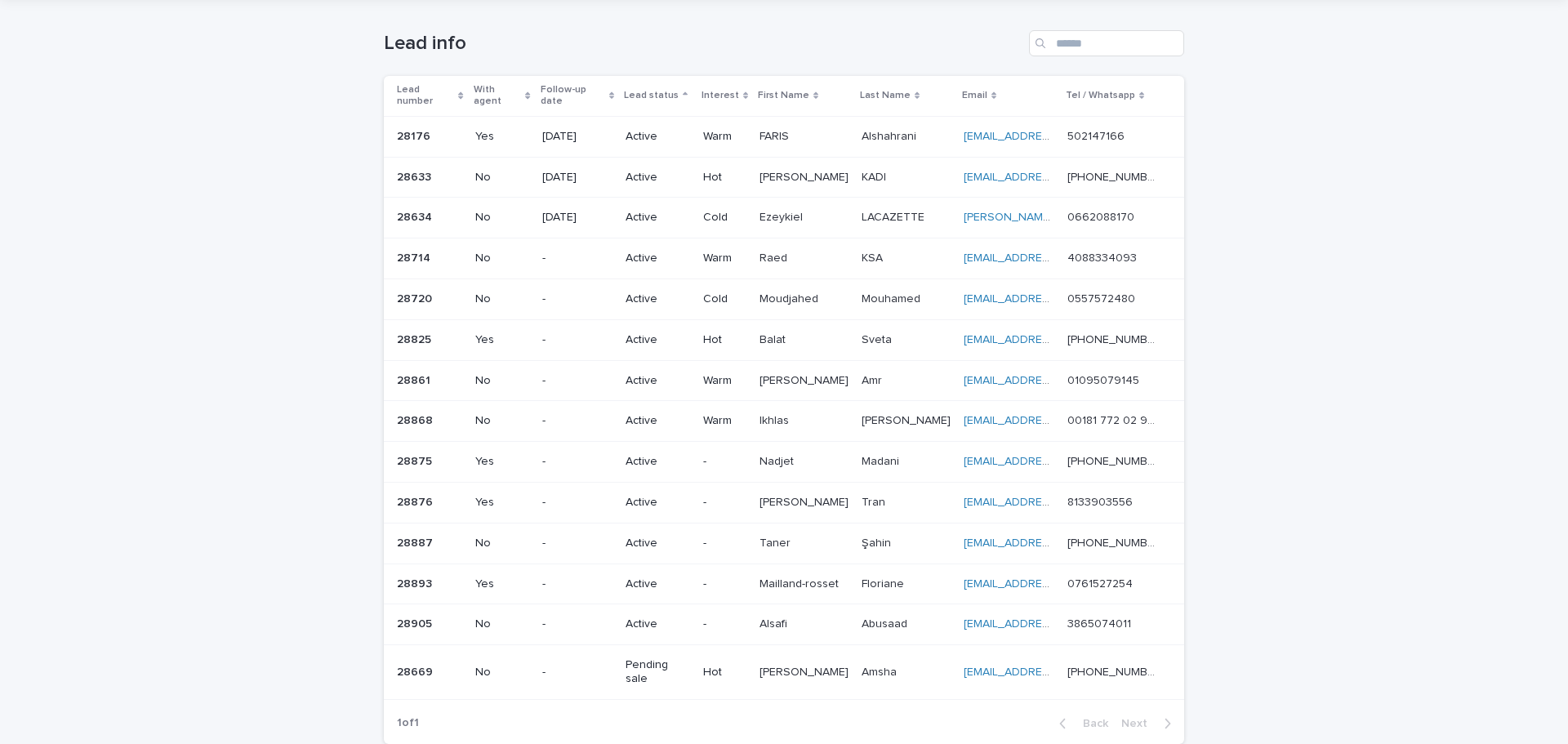 scroll, scrollTop: 82, scrollLeft: 0, axis: vertical 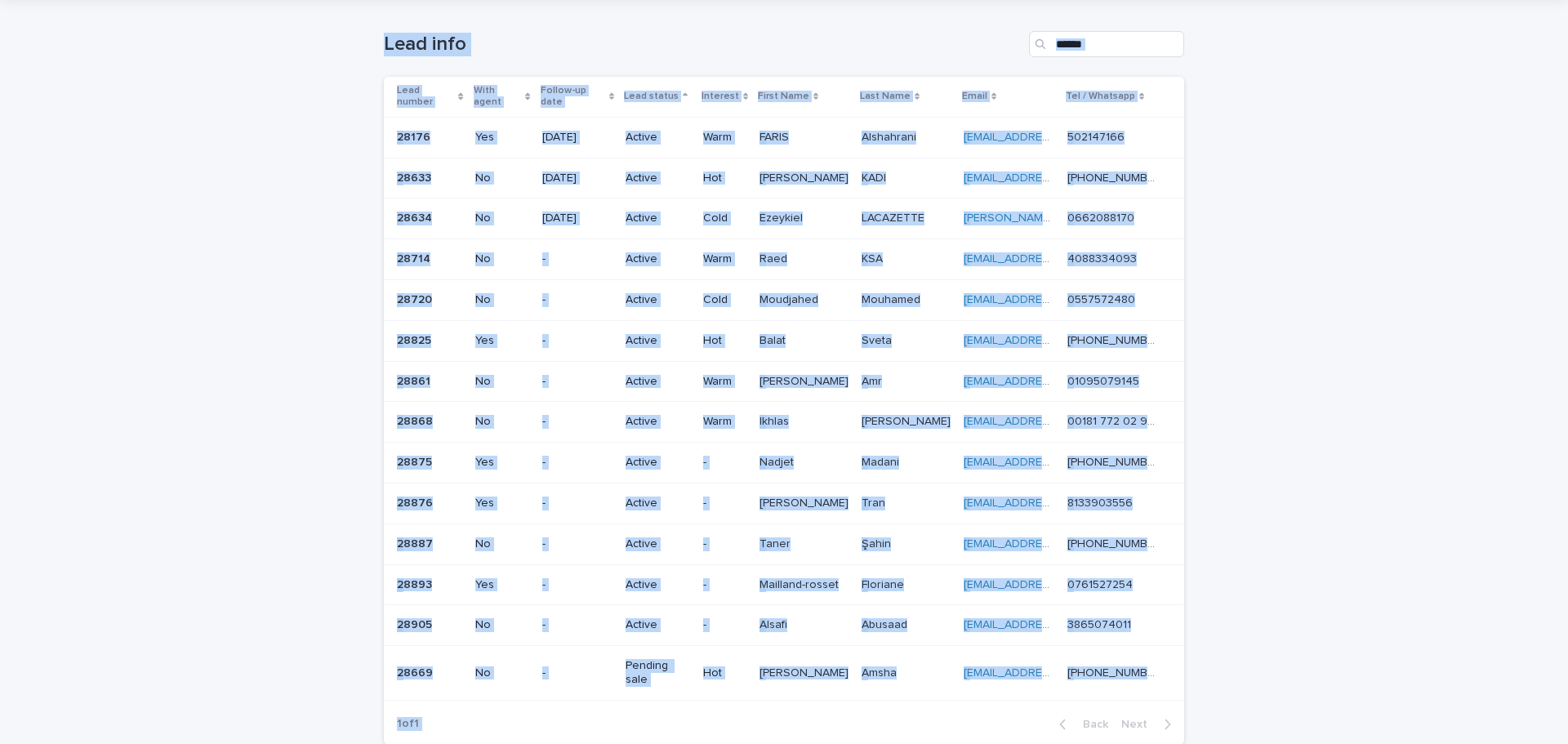 drag, startPoint x: 382, startPoint y: 7, endPoint x: 1126, endPoint y: 686, distance: 1007.2621 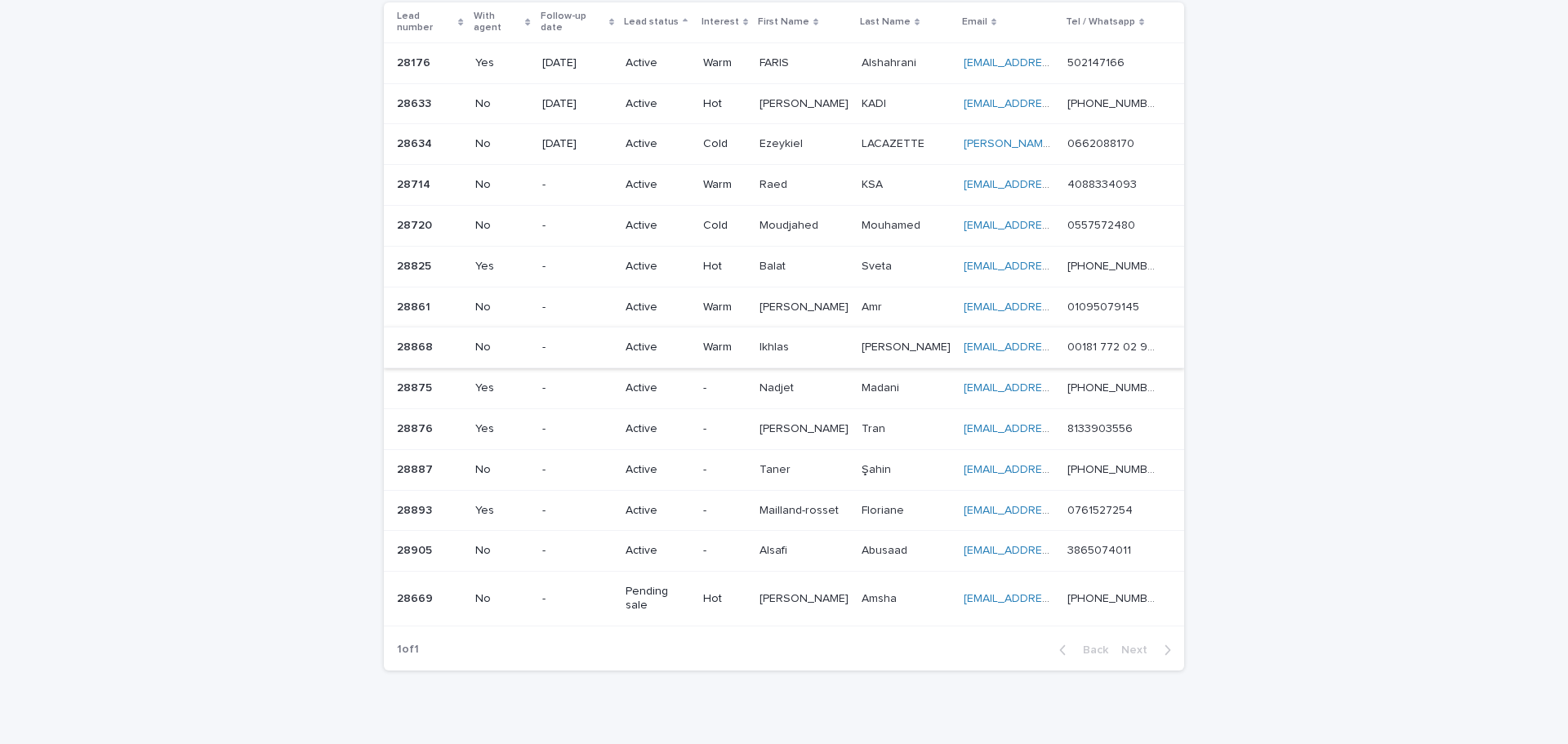 scroll, scrollTop: 88, scrollLeft: 0, axis: vertical 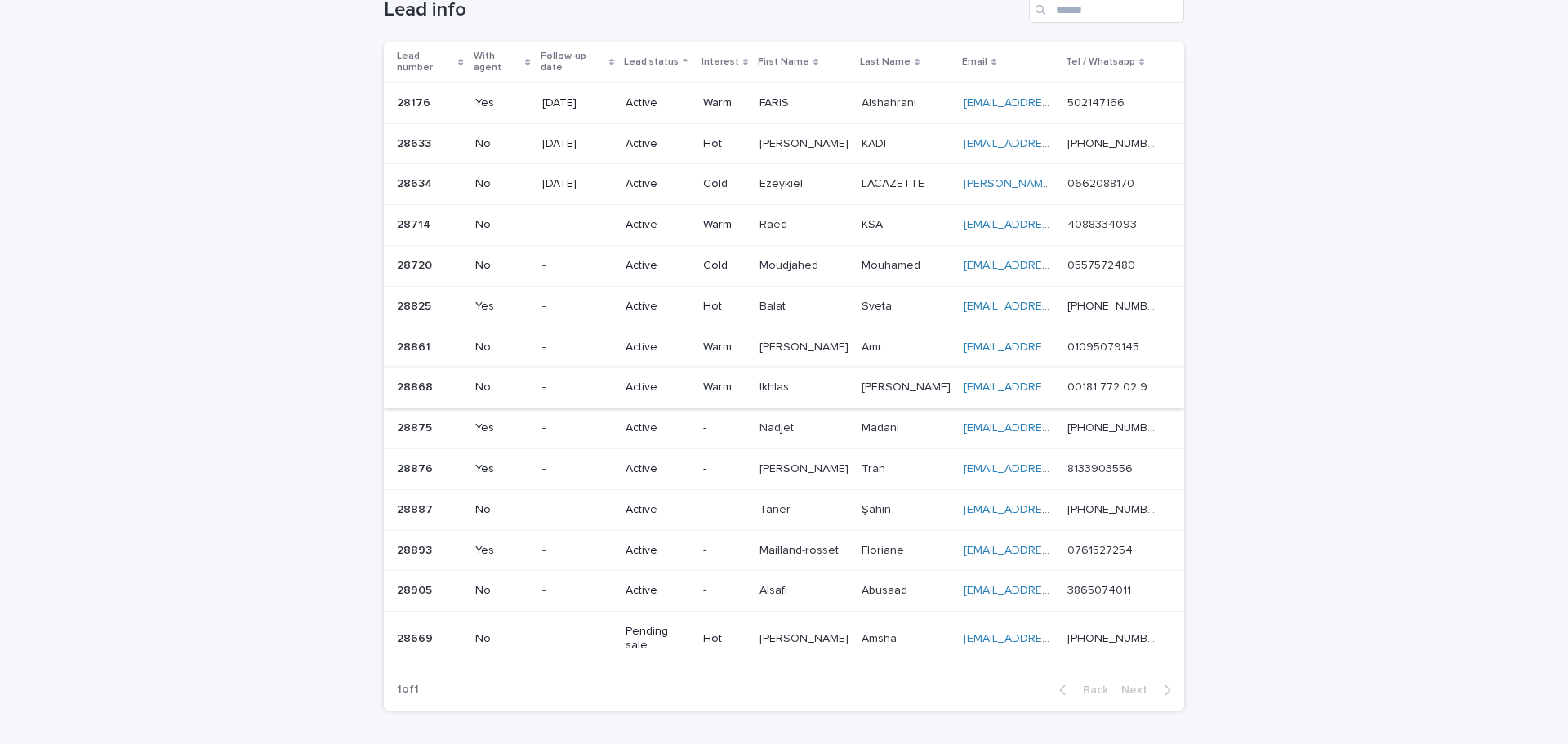 click on "Loading... Saving… Loading... Saving… Lead info Lead number With agent Follow-up date Lead status Interest First Name Last Name Email Tel / Whatsapp 28176 28176   Yes [DATE] Active Warm [PERSON_NAME]   [PERSON_NAME]   [EMAIL_ADDRESS][DOMAIN_NAME] [EMAIL_ADDRESS][DOMAIN_NAME]   502147166 502147166   28633 28633   No [DATE] Active Hot [PERSON_NAME] [PERSON_NAME] KADI   [EMAIL_ADDRESS][DOMAIN_NAME] [EMAIL_ADDRESS][DOMAIN_NAME]   [PHONE_NUMBER] [PHONE_NUMBER]   28634 28634   No [DATE] Active Cold Ezeykiel Ezeykiel   LACAZETTE LACAZETTE   [EMAIL_ADDRESS][DOMAIN_NAME] [DOMAIN_NAME][EMAIL_ADDRESS][DOMAIN_NAME]   0662088170 0662088170   28714 28714   No - Active Warm Raed Raed   KSA KSA   [EMAIL_ADDRESS][DOMAIN_NAME] [EMAIL_ADDRESS][DOMAIN_NAME]   4088334093 4088334093   28720 28720   No - Active Cold [PERSON_NAME]   [PERSON_NAME]   [EMAIL_ADDRESS][DOMAIN_NAME] [EMAIL_ADDRESS][DOMAIN_NAME]   0557572480 0557572480   28825 28825   Yes - Active Hot Balat Balat   Sveta Sveta   [EMAIL_ADDRESS][DOMAIN_NAME] [EMAIL_ADDRESS][DOMAIN_NAME]" at bounding box center [784, 385] 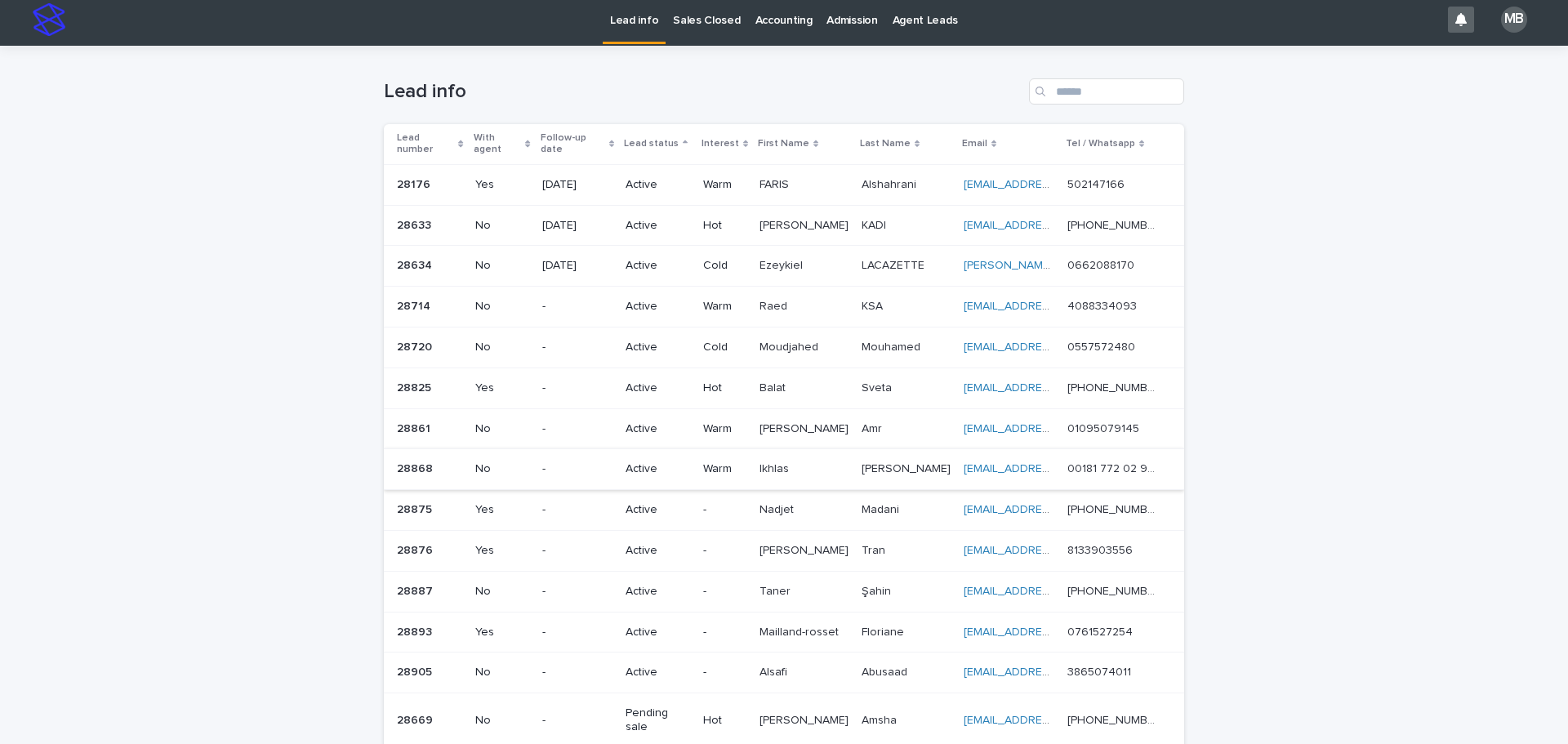 click on "Sales Closed" at bounding box center (706, 11) 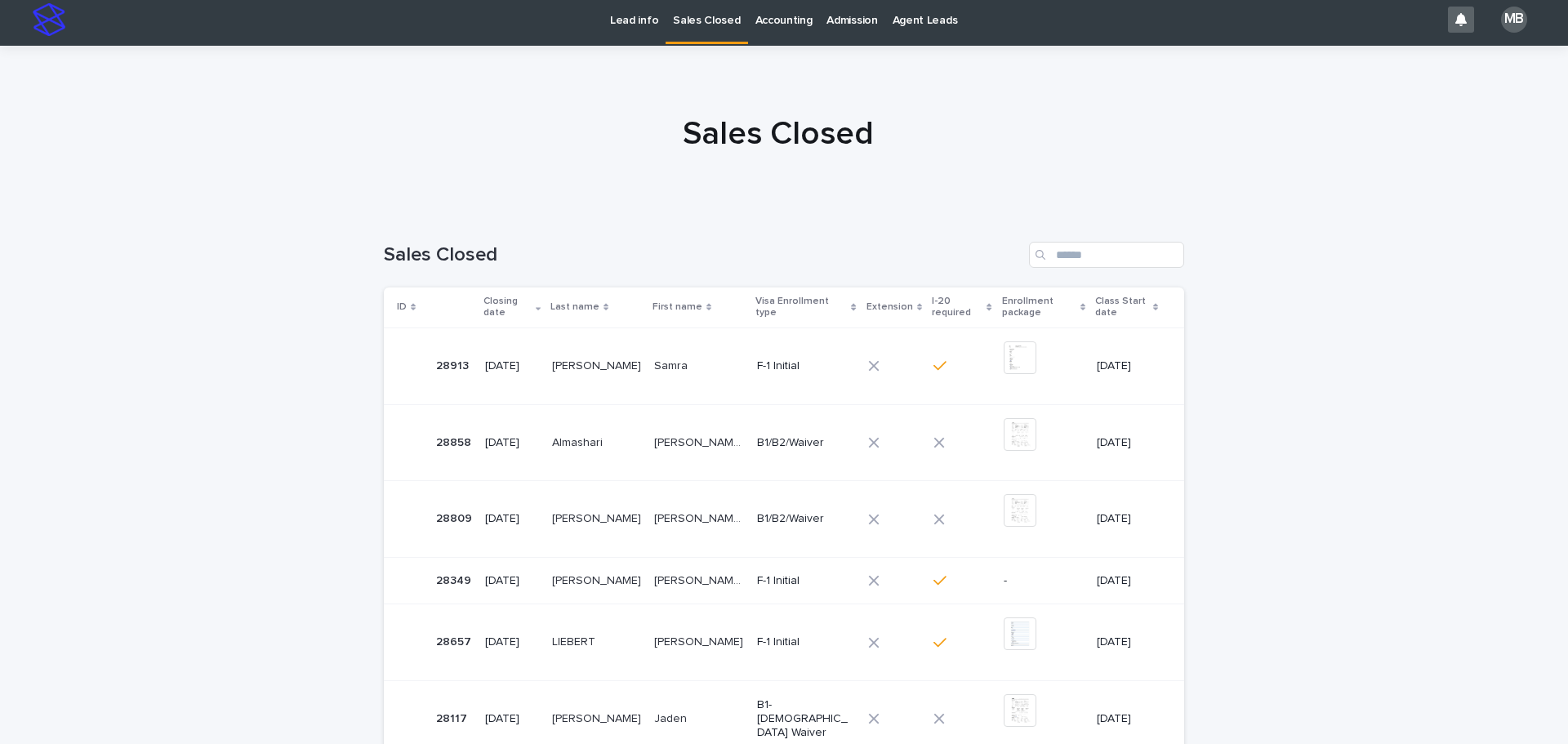 scroll, scrollTop: 0, scrollLeft: 0, axis: both 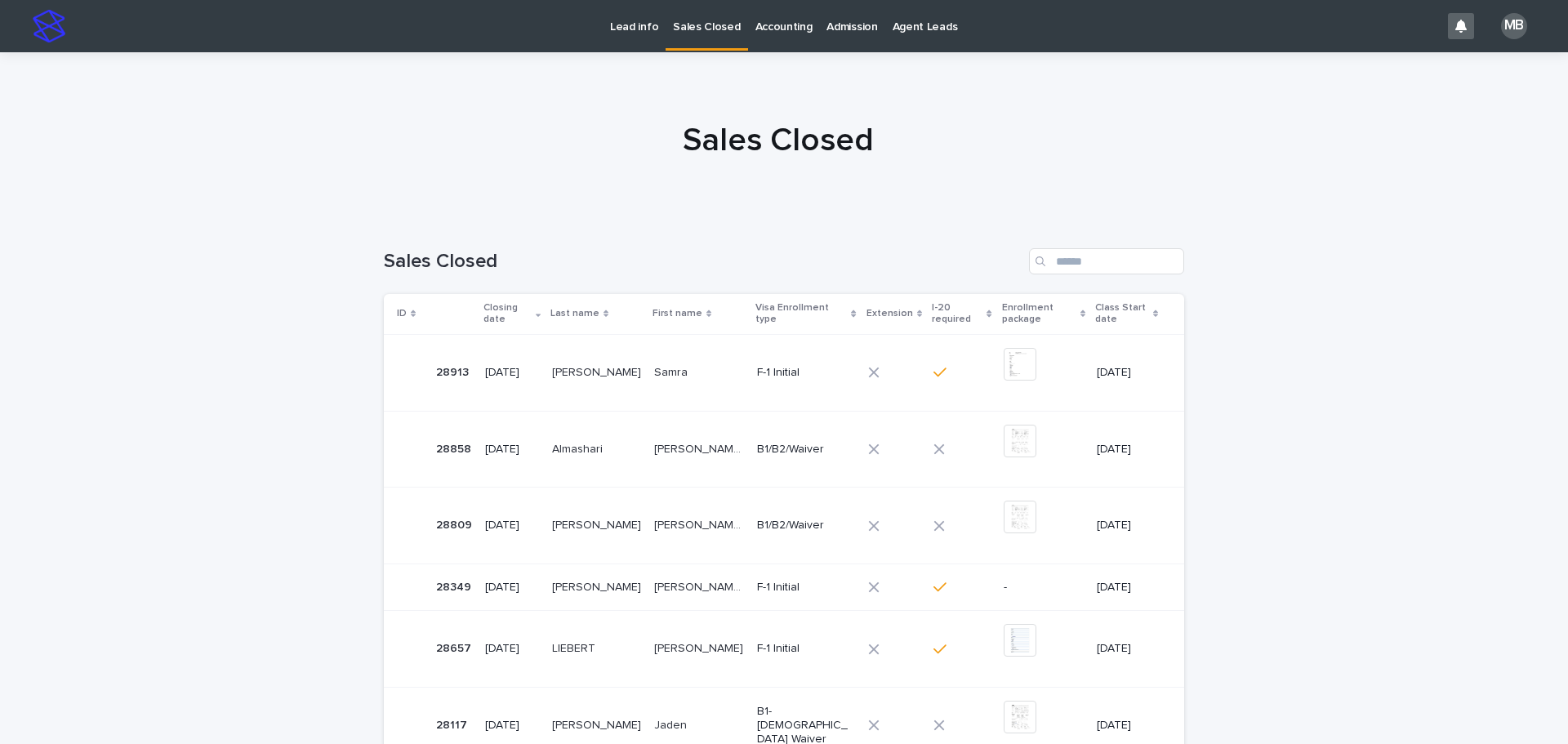 click on "Lead info" at bounding box center [634, 17] 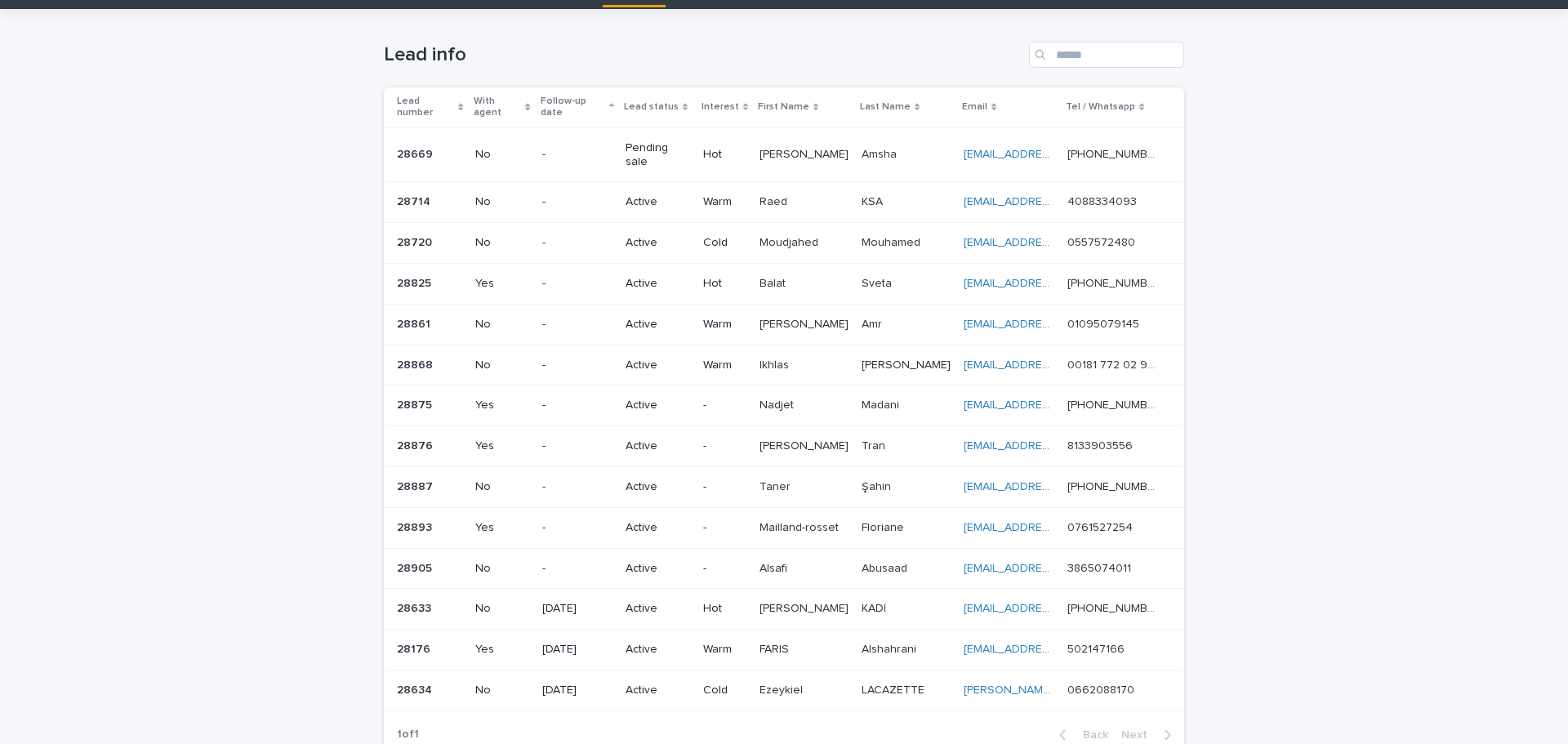 scroll, scrollTop: 82, scrollLeft: 0, axis: vertical 